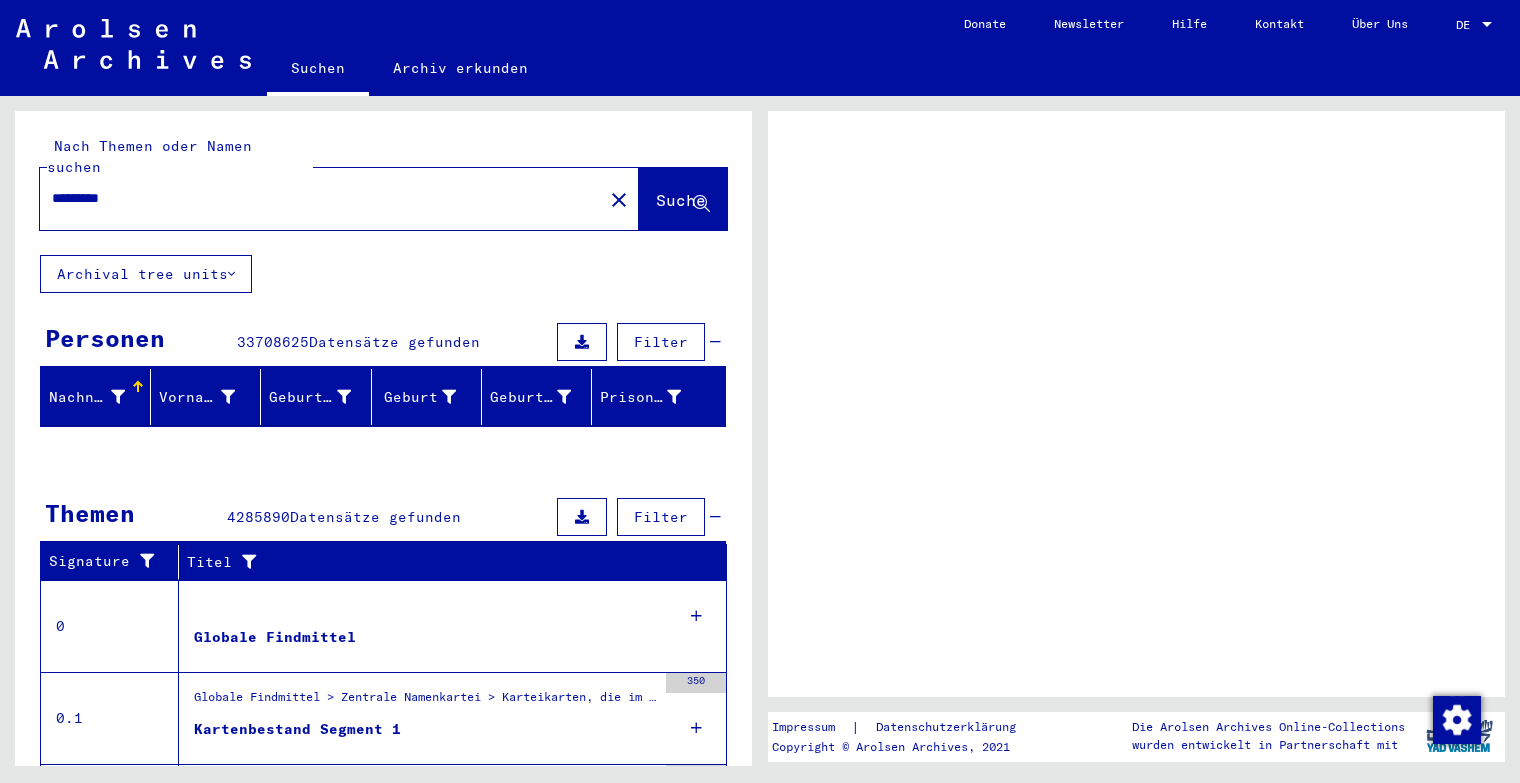 scroll, scrollTop: 0, scrollLeft: 0, axis: both 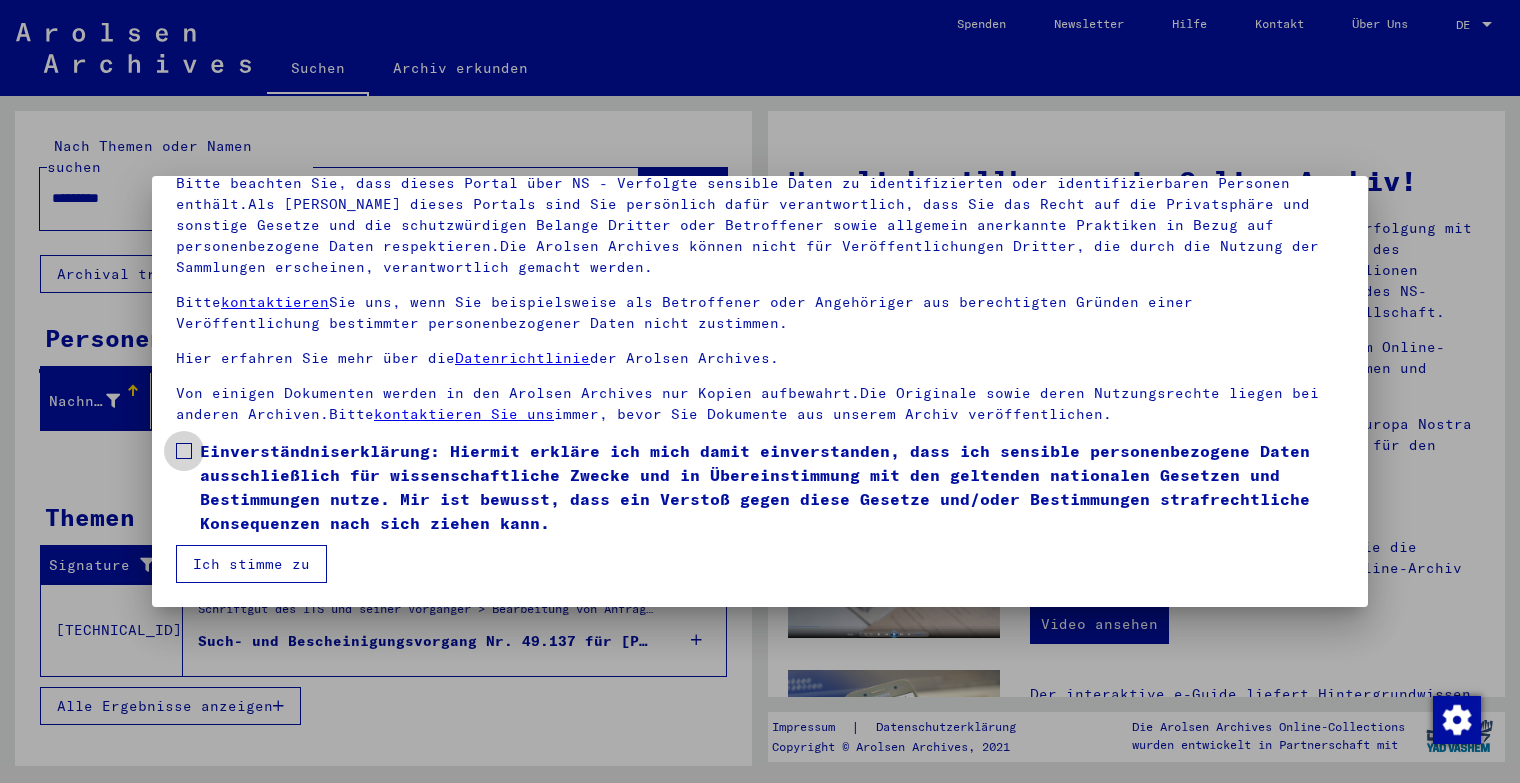 click at bounding box center [184, 451] 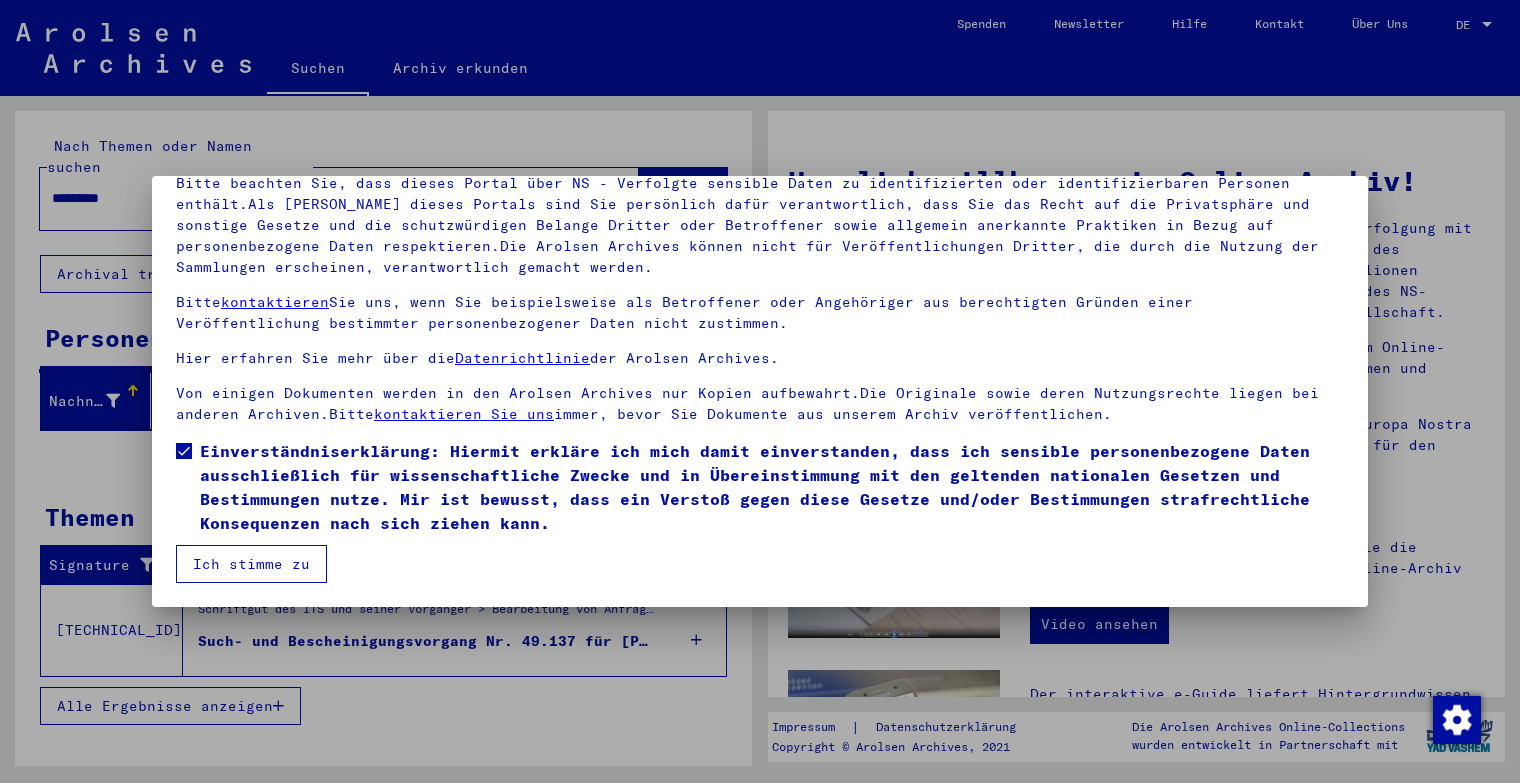 click on "Ich stimme zu" at bounding box center (251, 564) 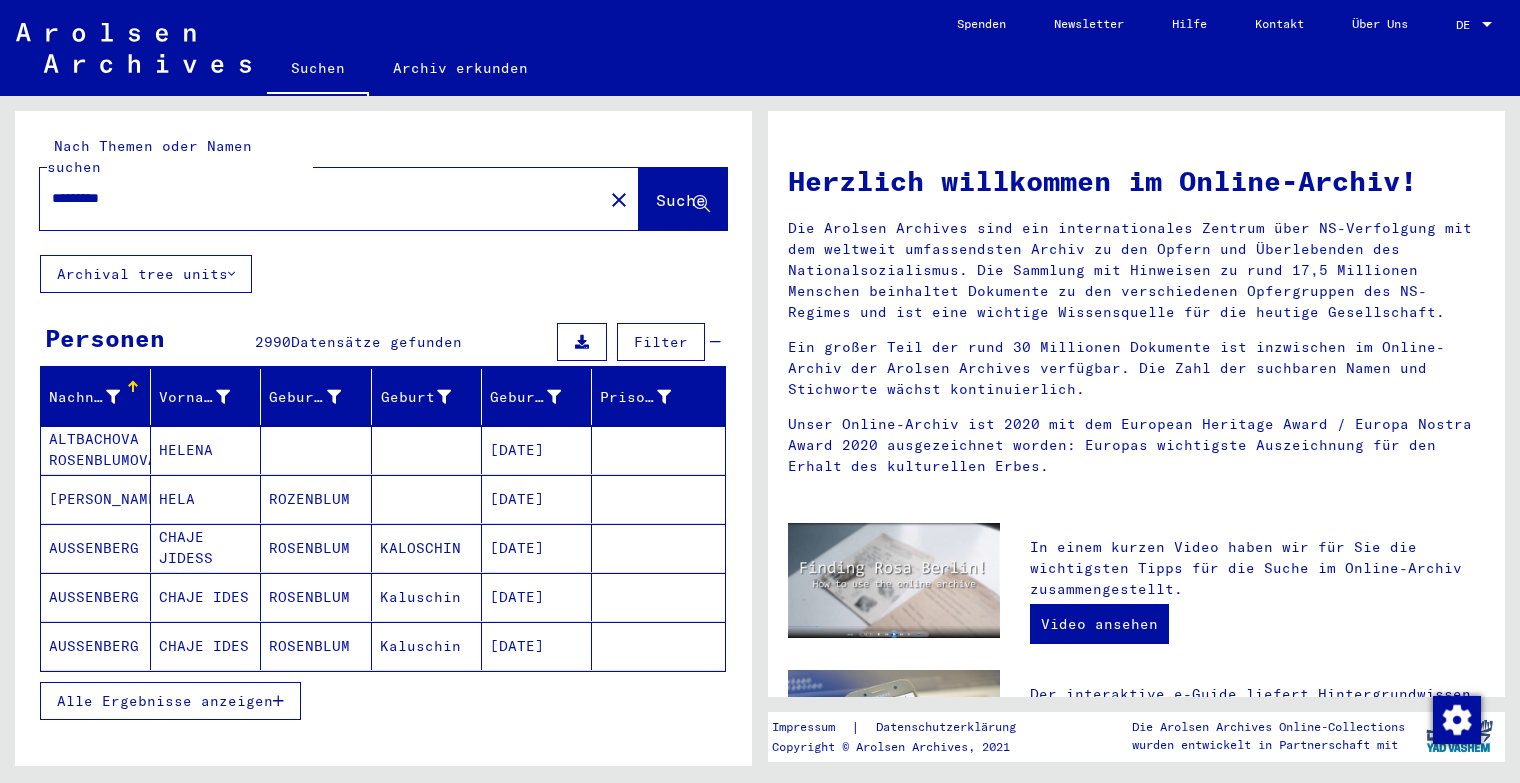 click on "*********" at bounding box center [315, 198] 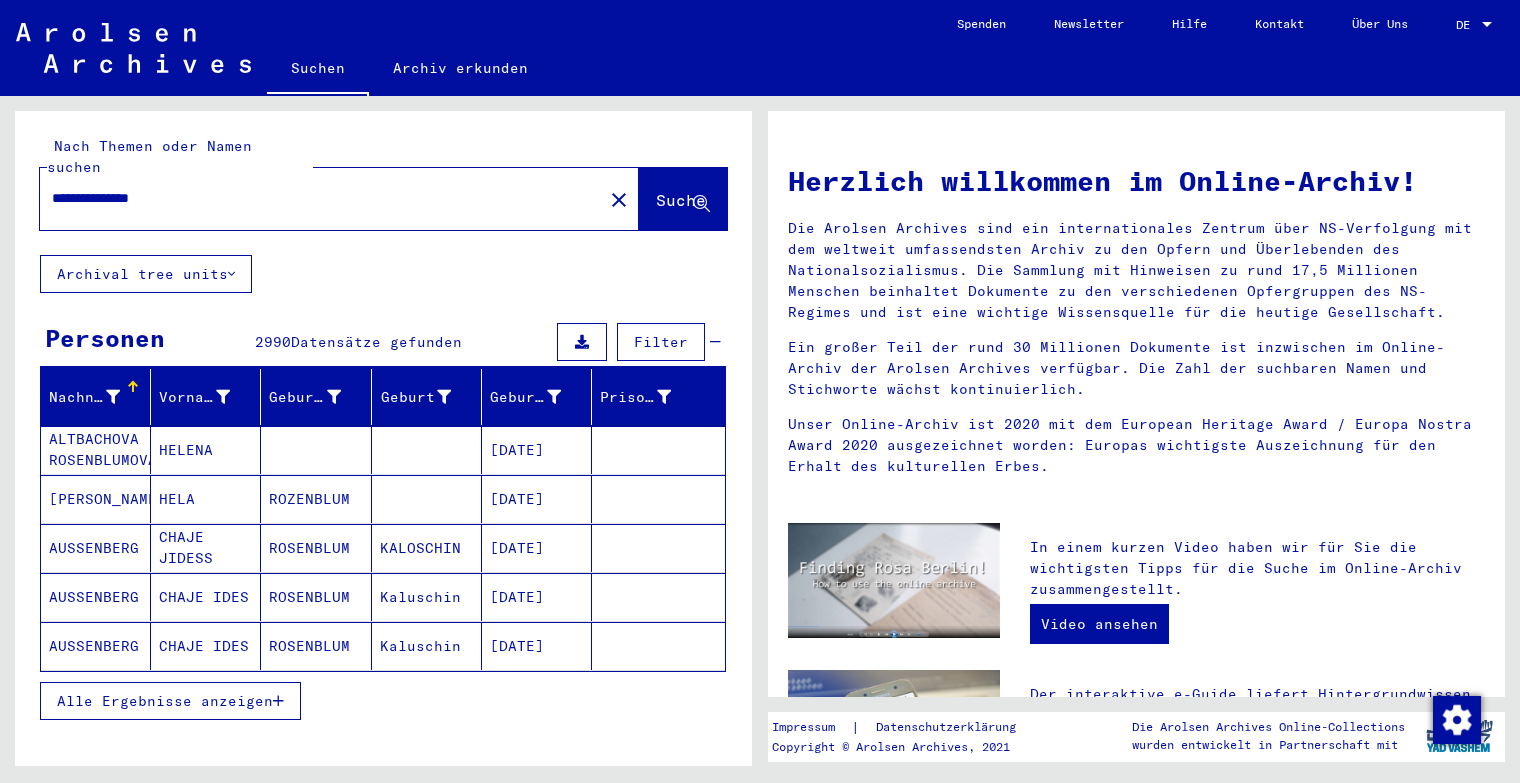 click on "Suche" 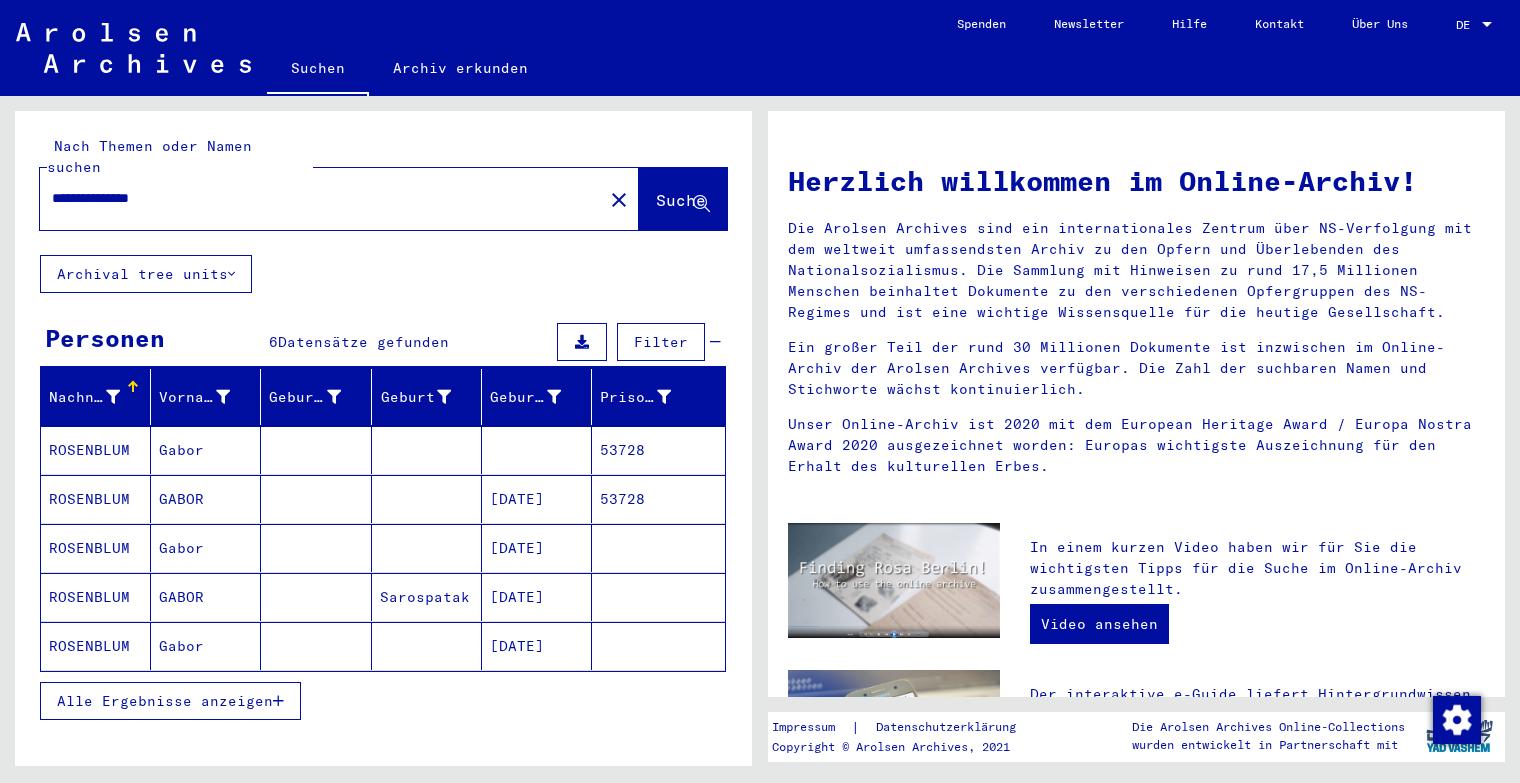 click on "ROSENBLUM" at bounding box center (96, 499) 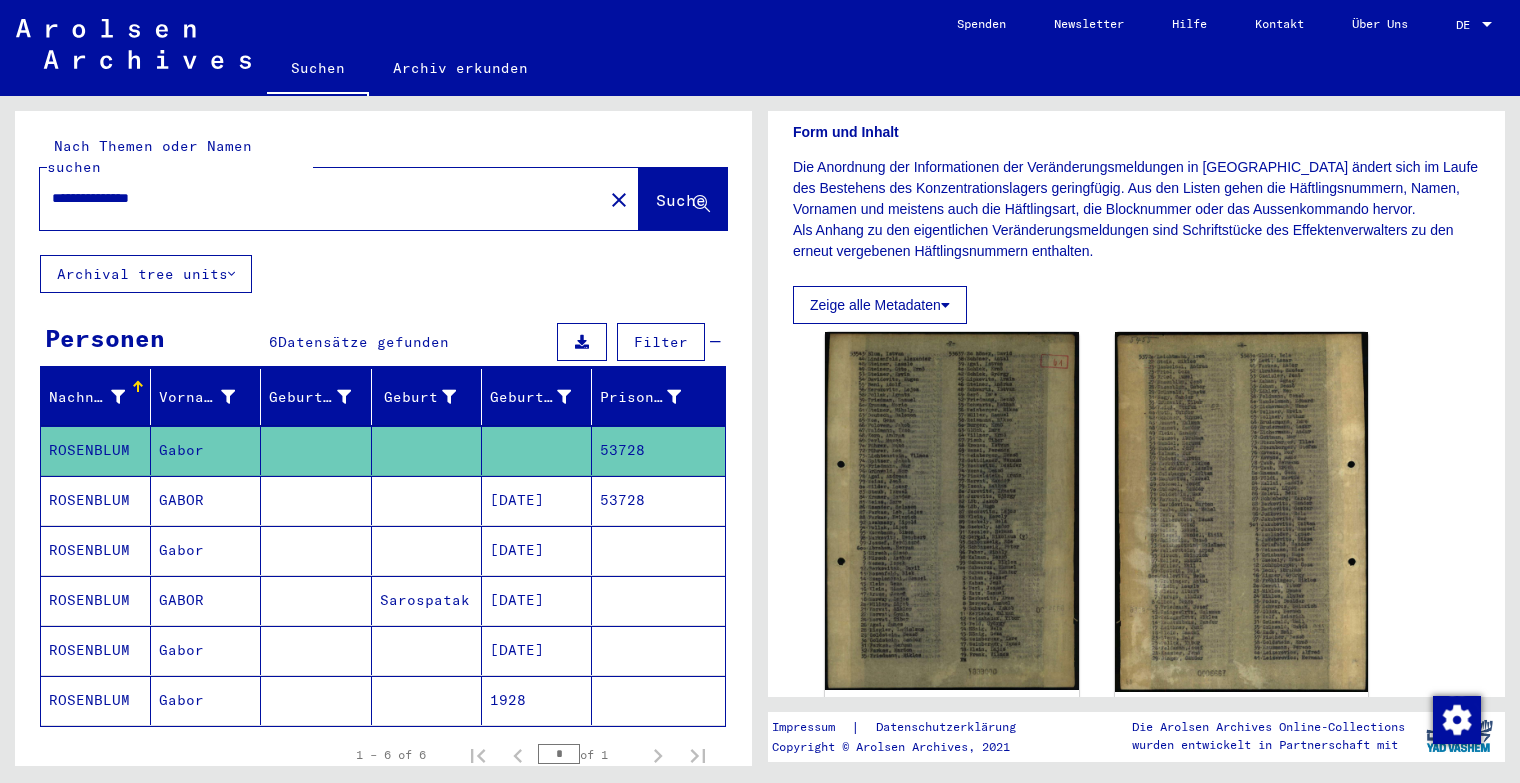 scroll, scrollTop: 400, scrollLeft: 0, axis: vertical 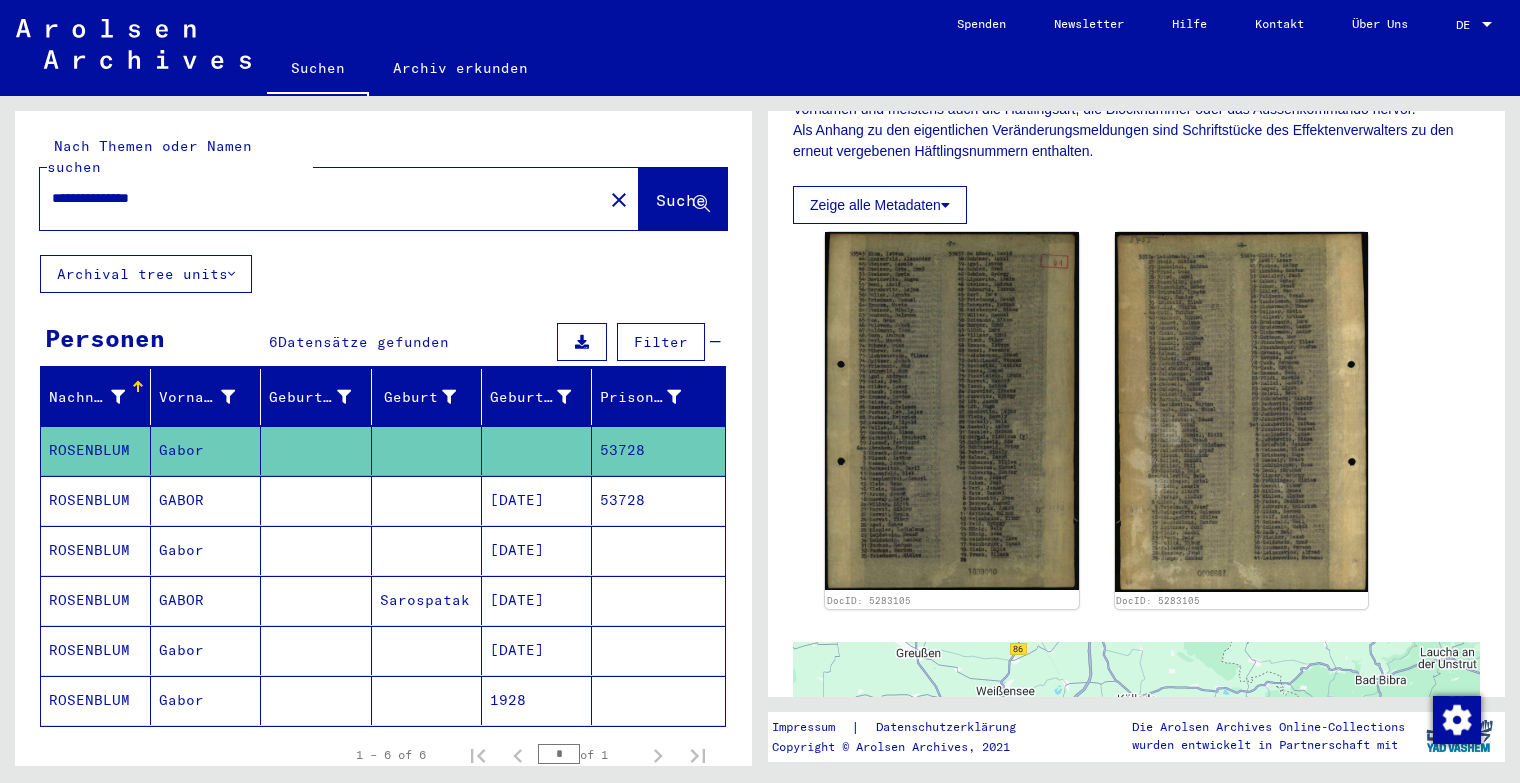 click on "ROSENBLUM" at bounding box center (96, 550) 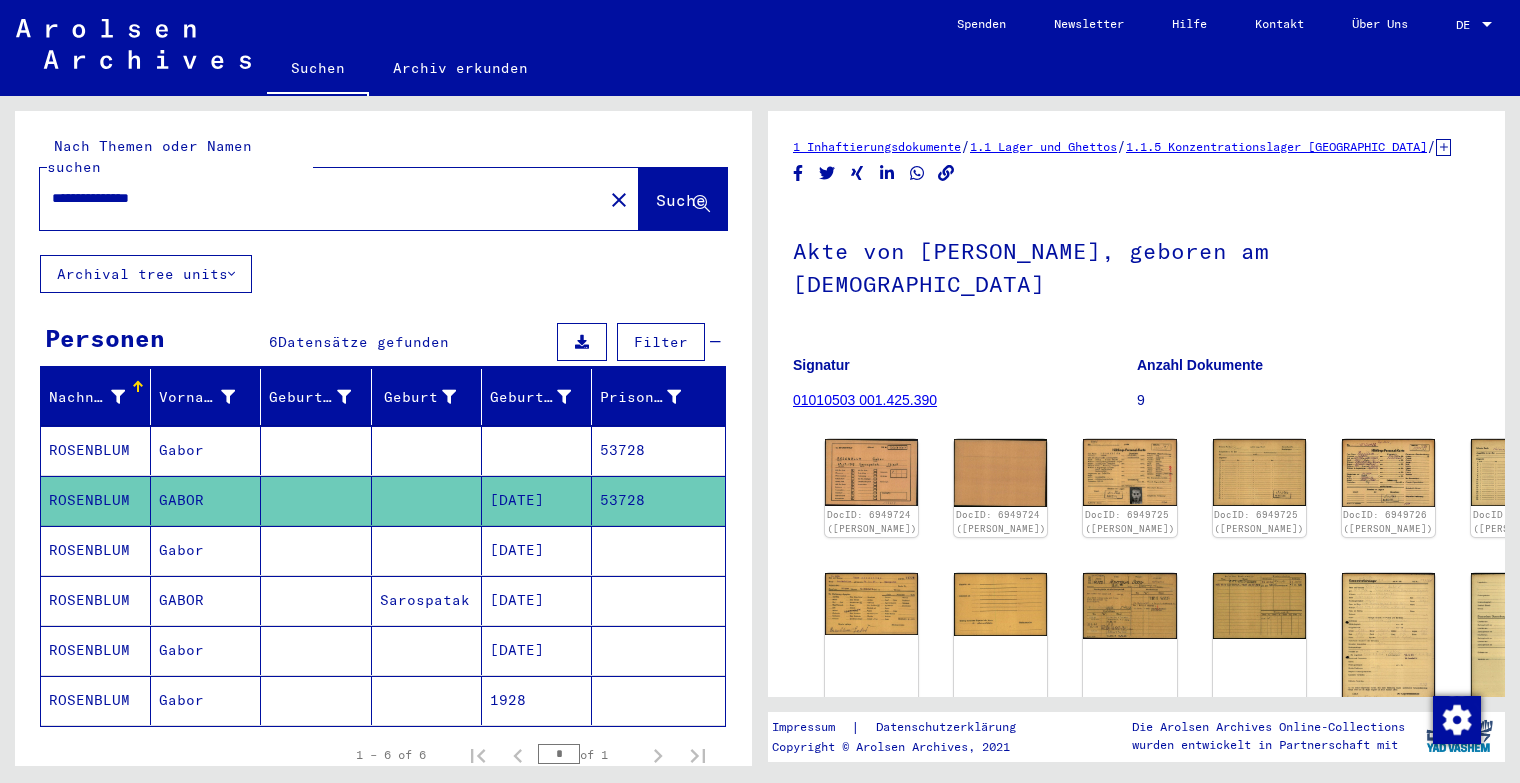 scroll, scrollTop: 0, scrollLeft: 0, axis: both 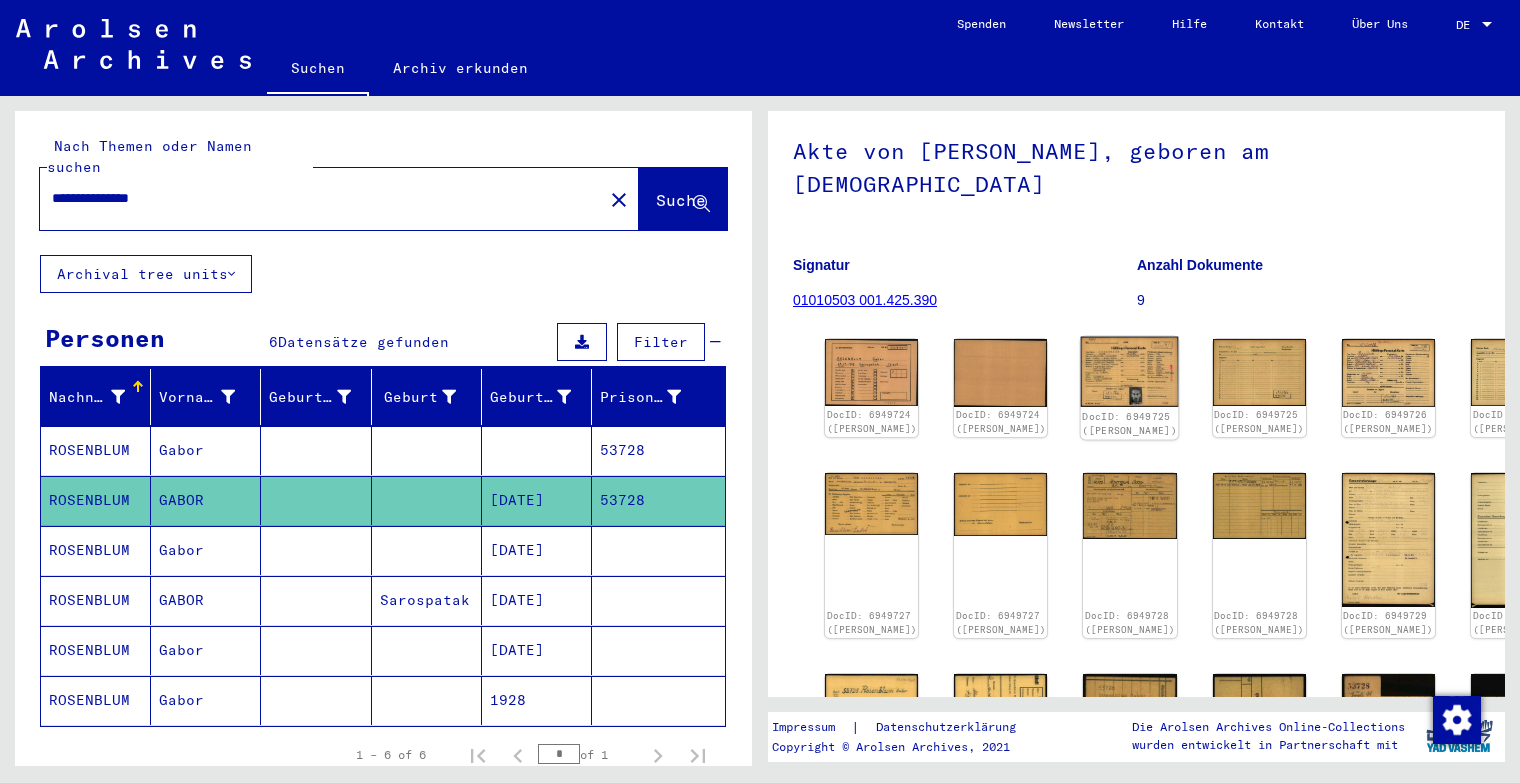 click 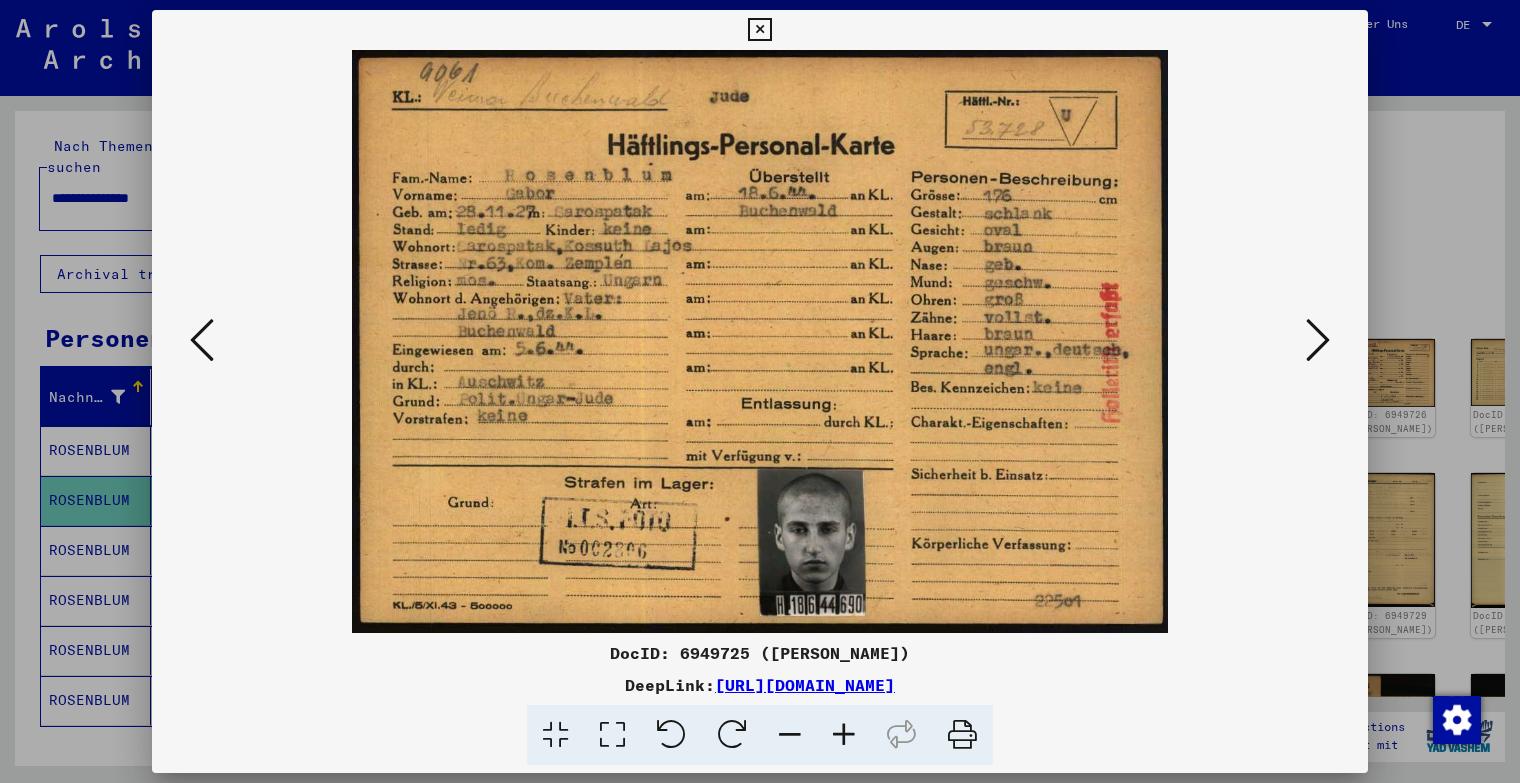 drag, startPoint x: 1032, startPoint y: 687, endPoint x: 1180, endPoint y: 705, distance: 149.09058 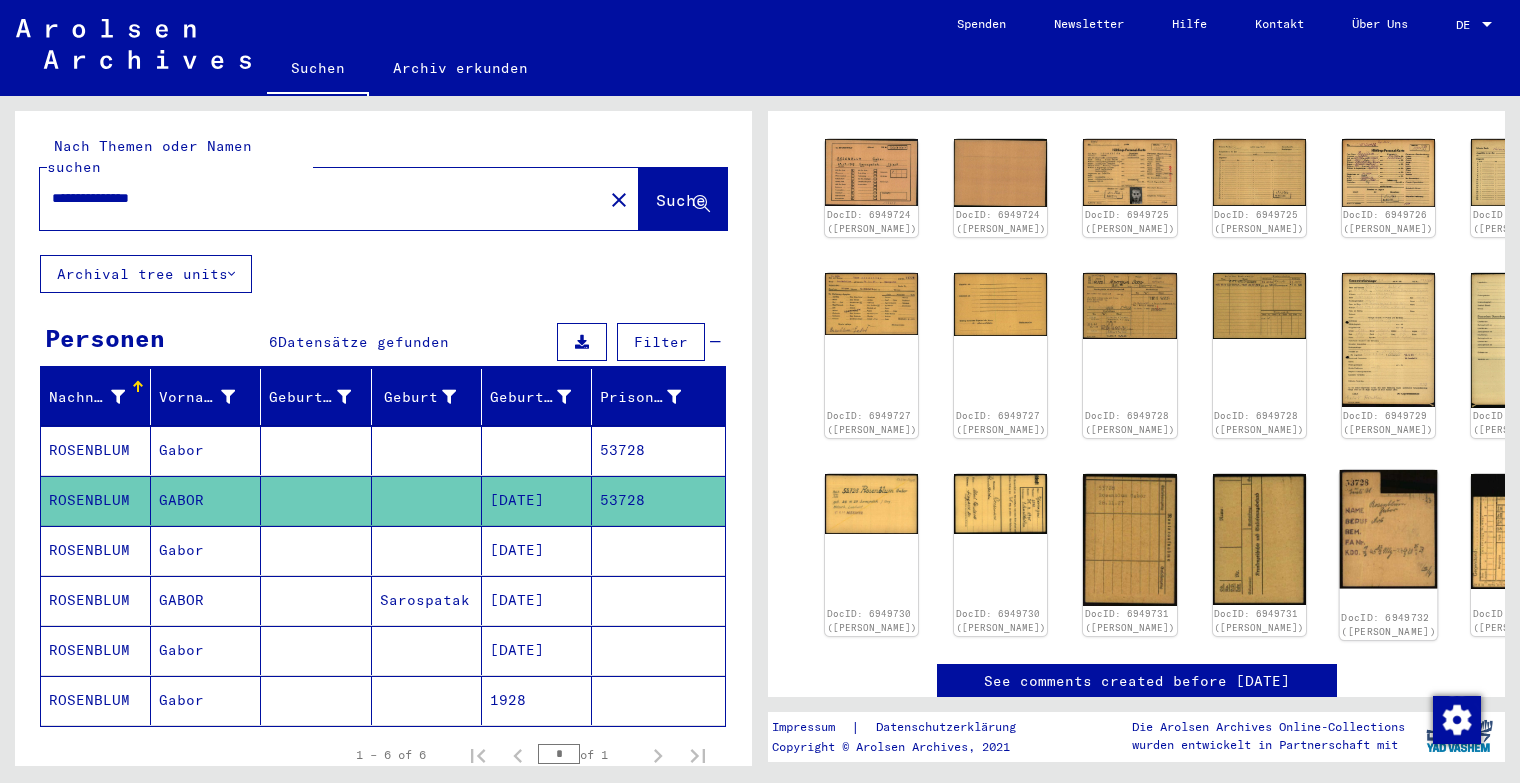 scroll, scrollTop: 200, scrollLeft: 0, axis: vertical 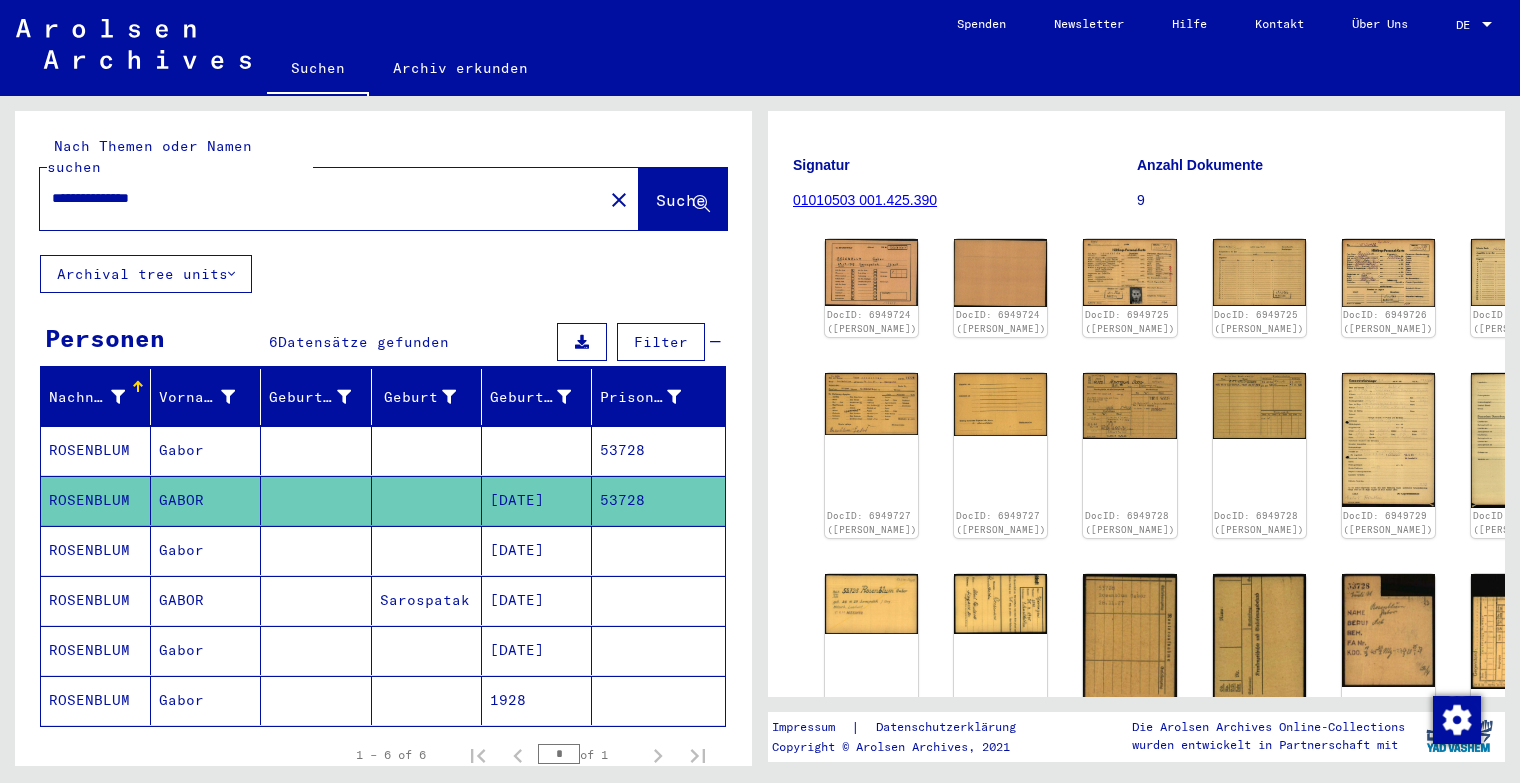 drag, startPoint x: 295, startPoint y: 171, endPoint x: 282, endPoint y: 181, distance: 16.40122 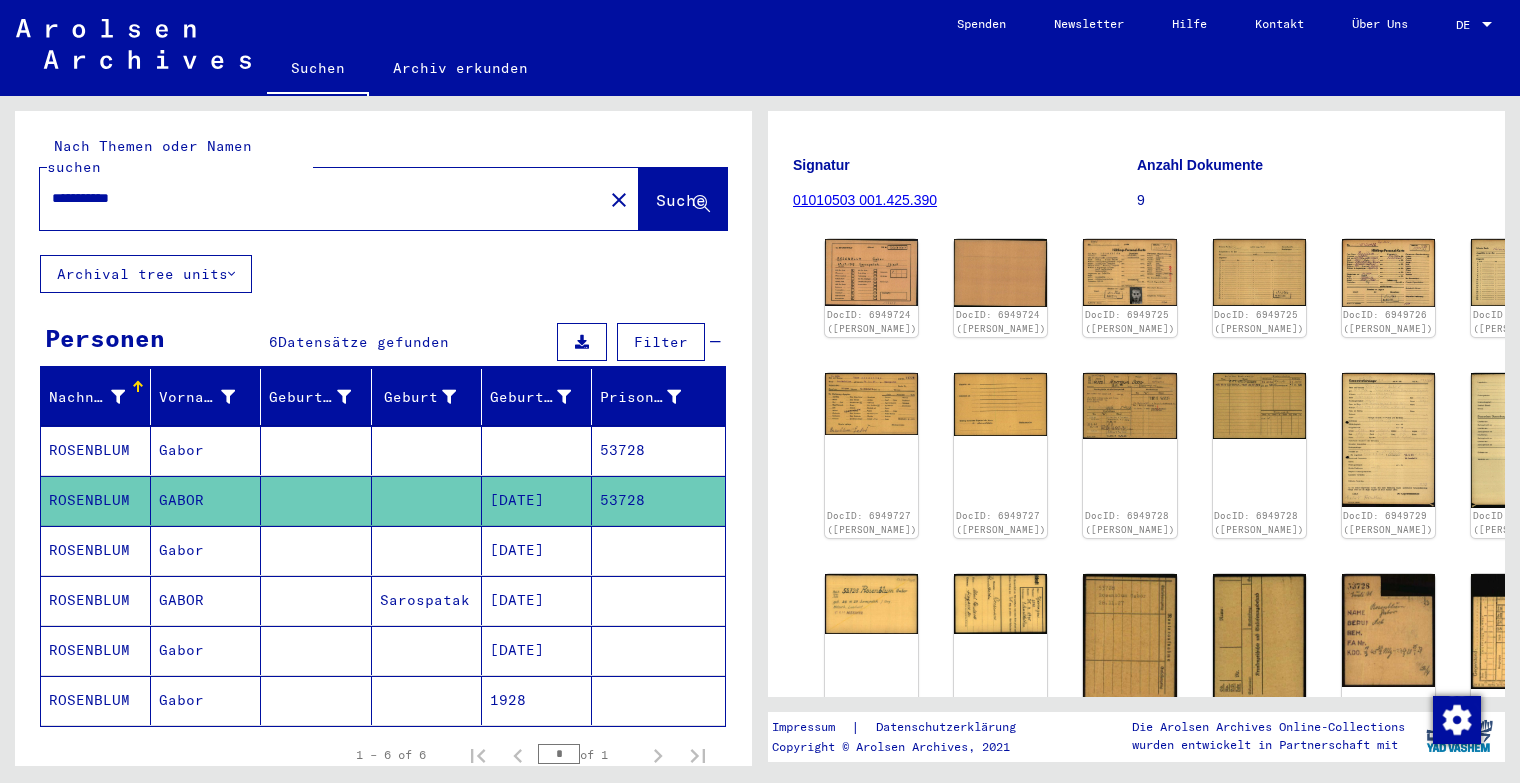 scroll, scrollTop: 0, scrollLeft: 0, axis: both 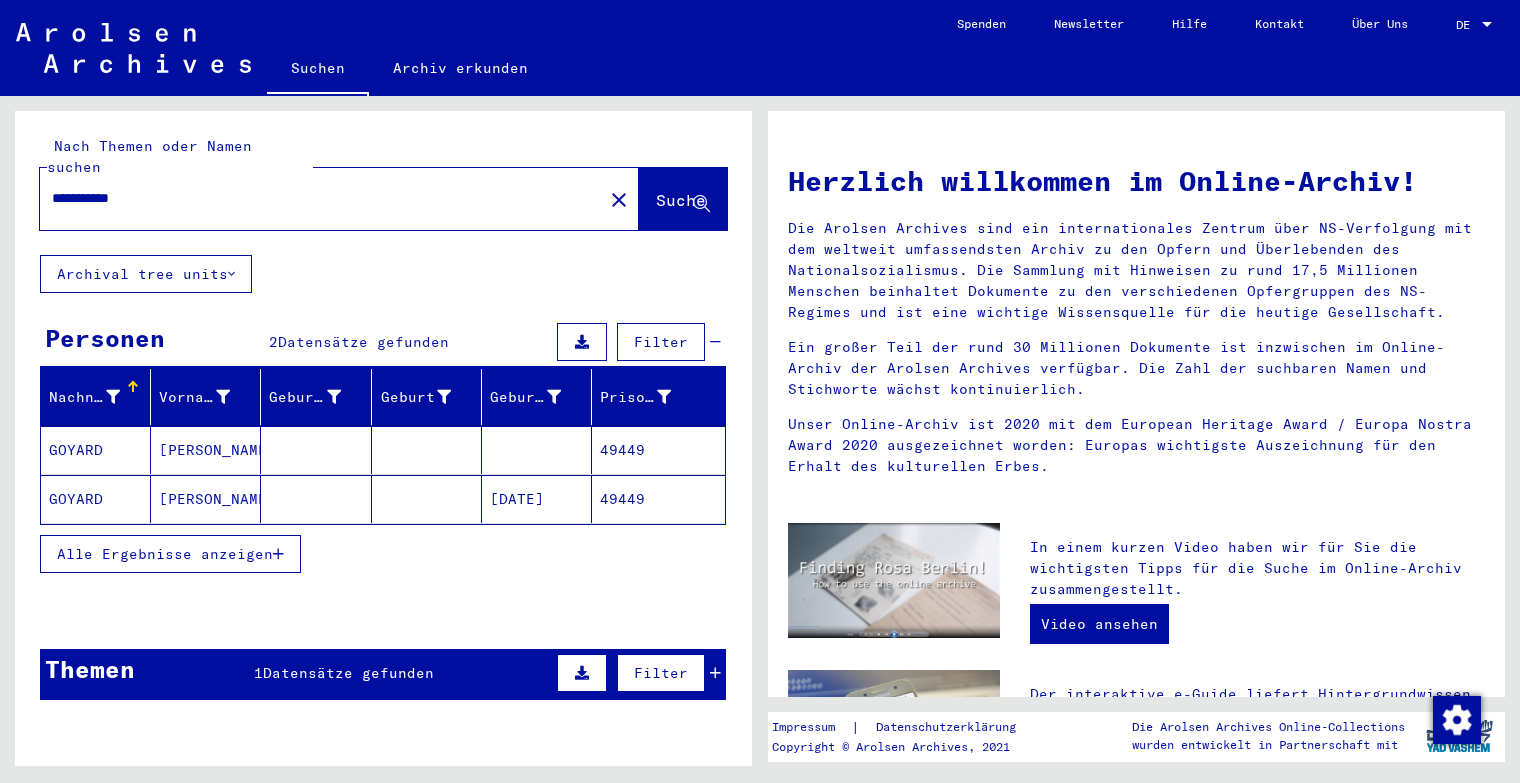 click on "GOYARD" 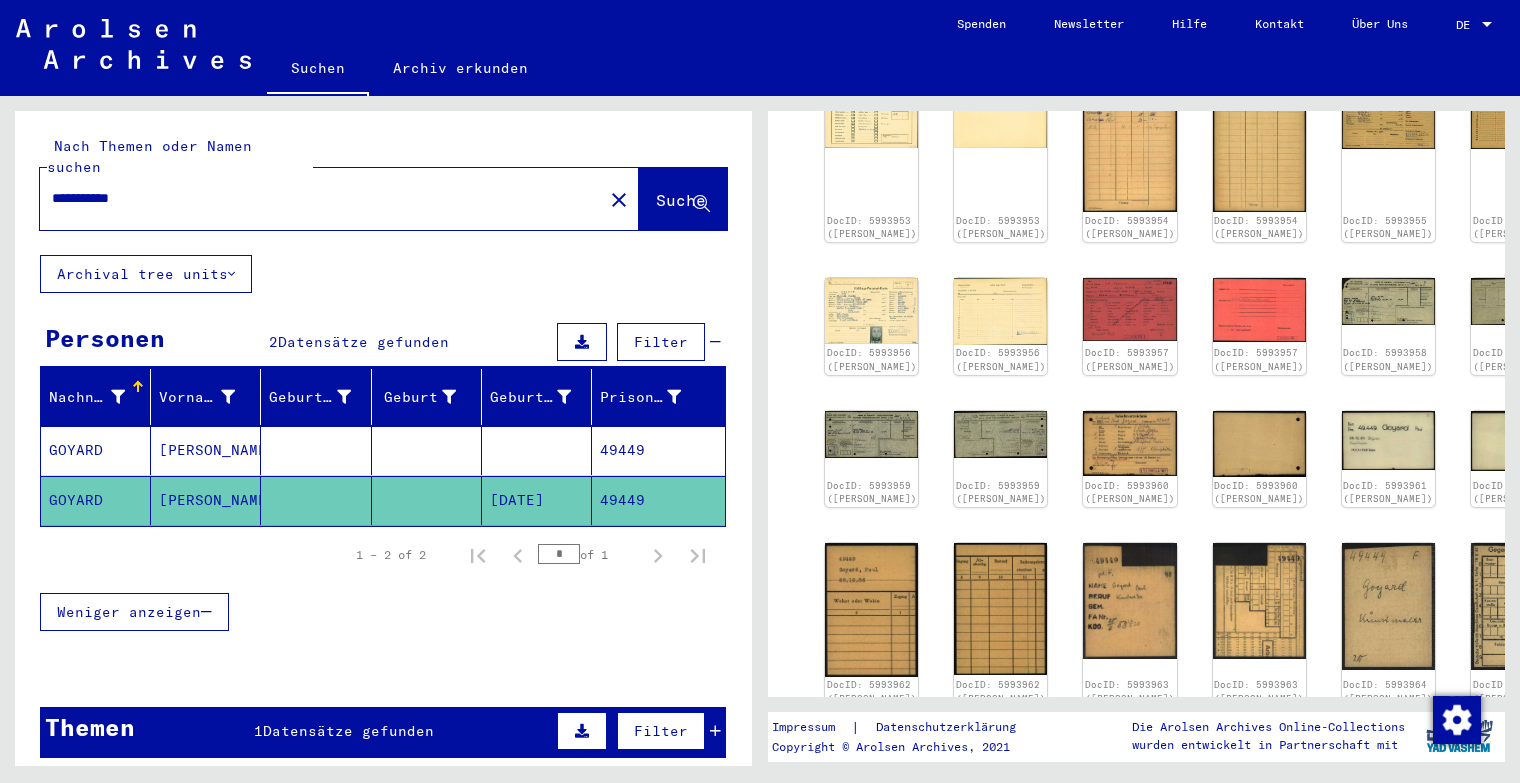 scroll, scrollTop: 300, scrollLeft: 0, axis: vertical 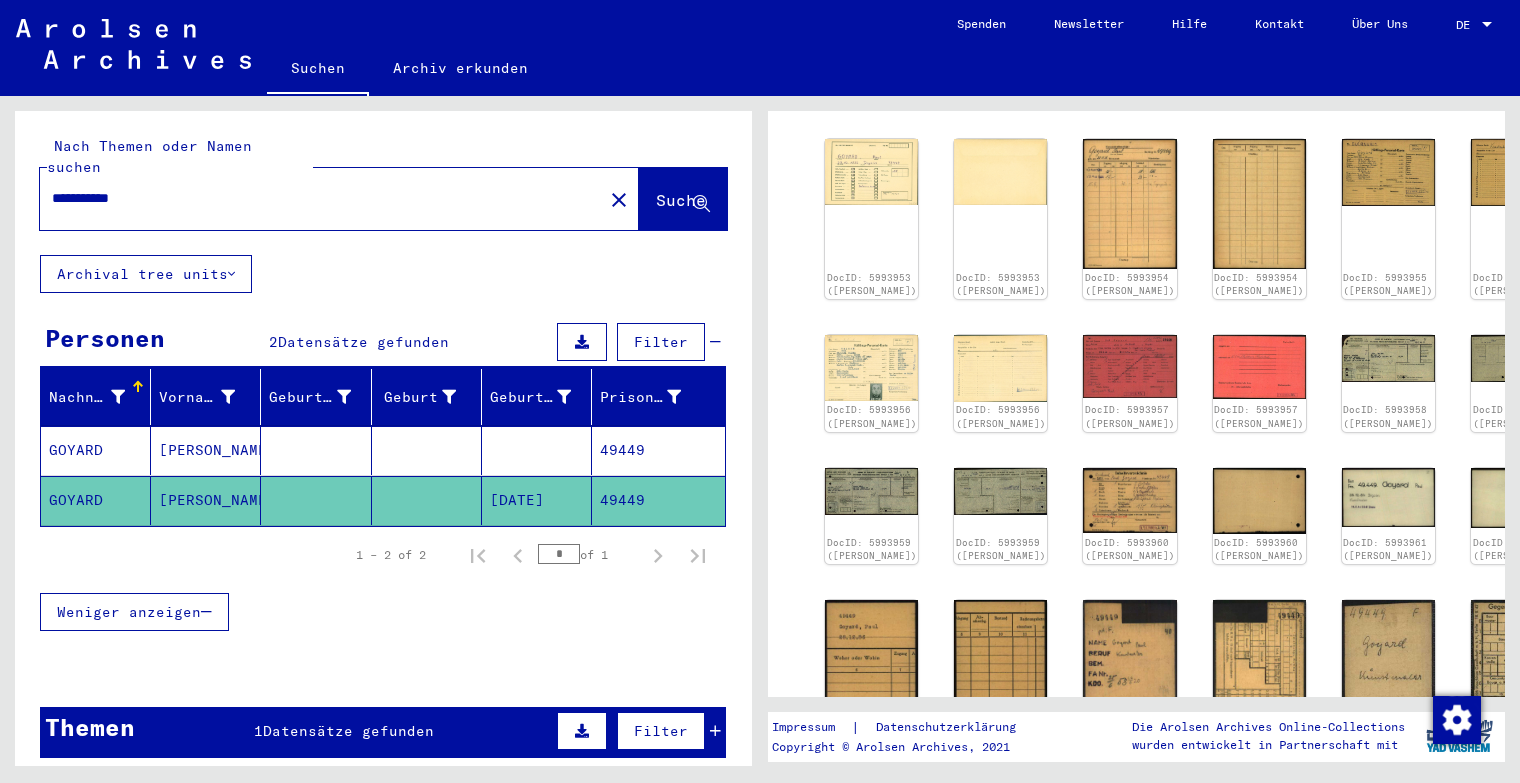 click on "GOYARD" at bounding box center [96, 500] 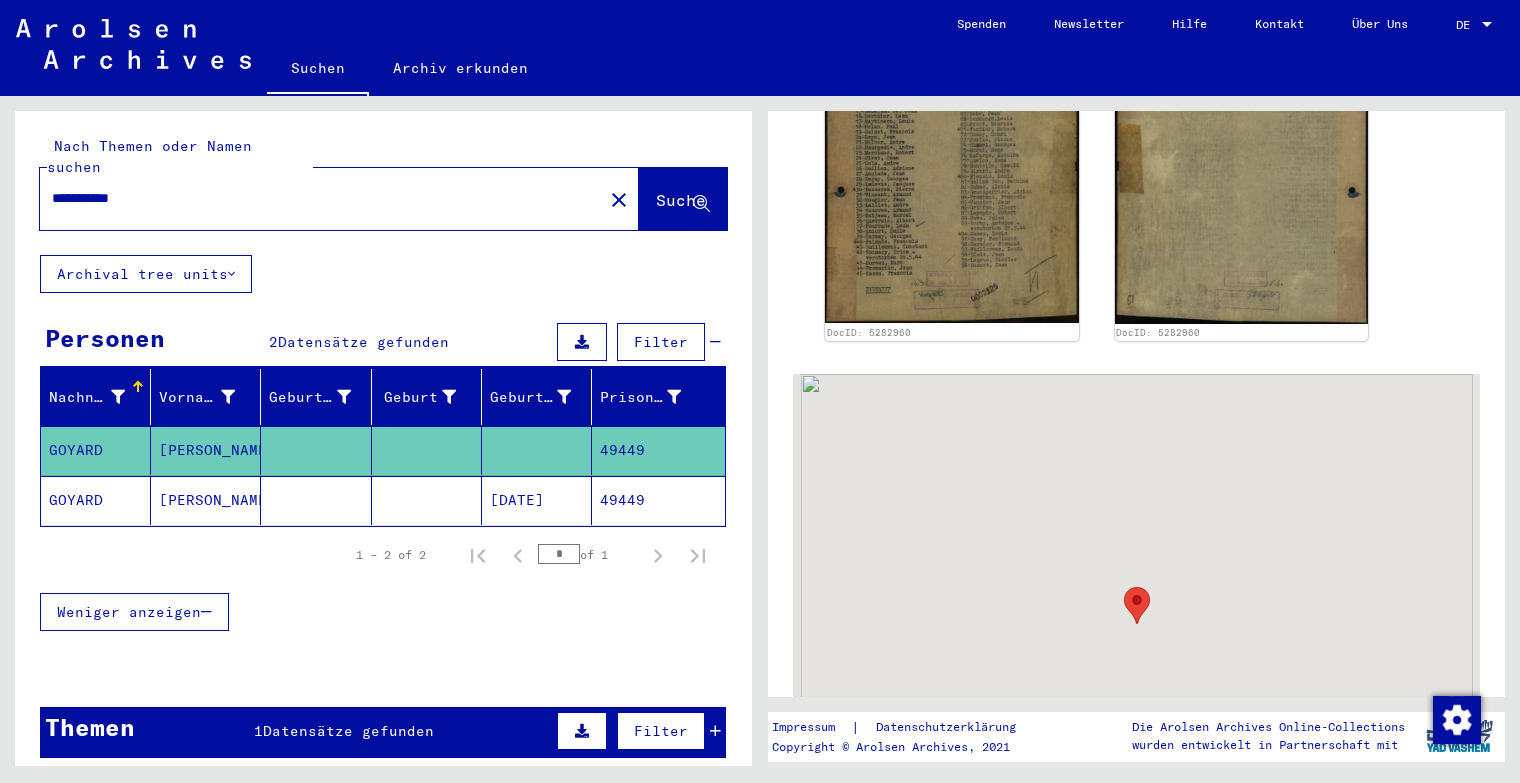 scroll, scrollTop: 700, scrollLeft: 0, axis: vertical 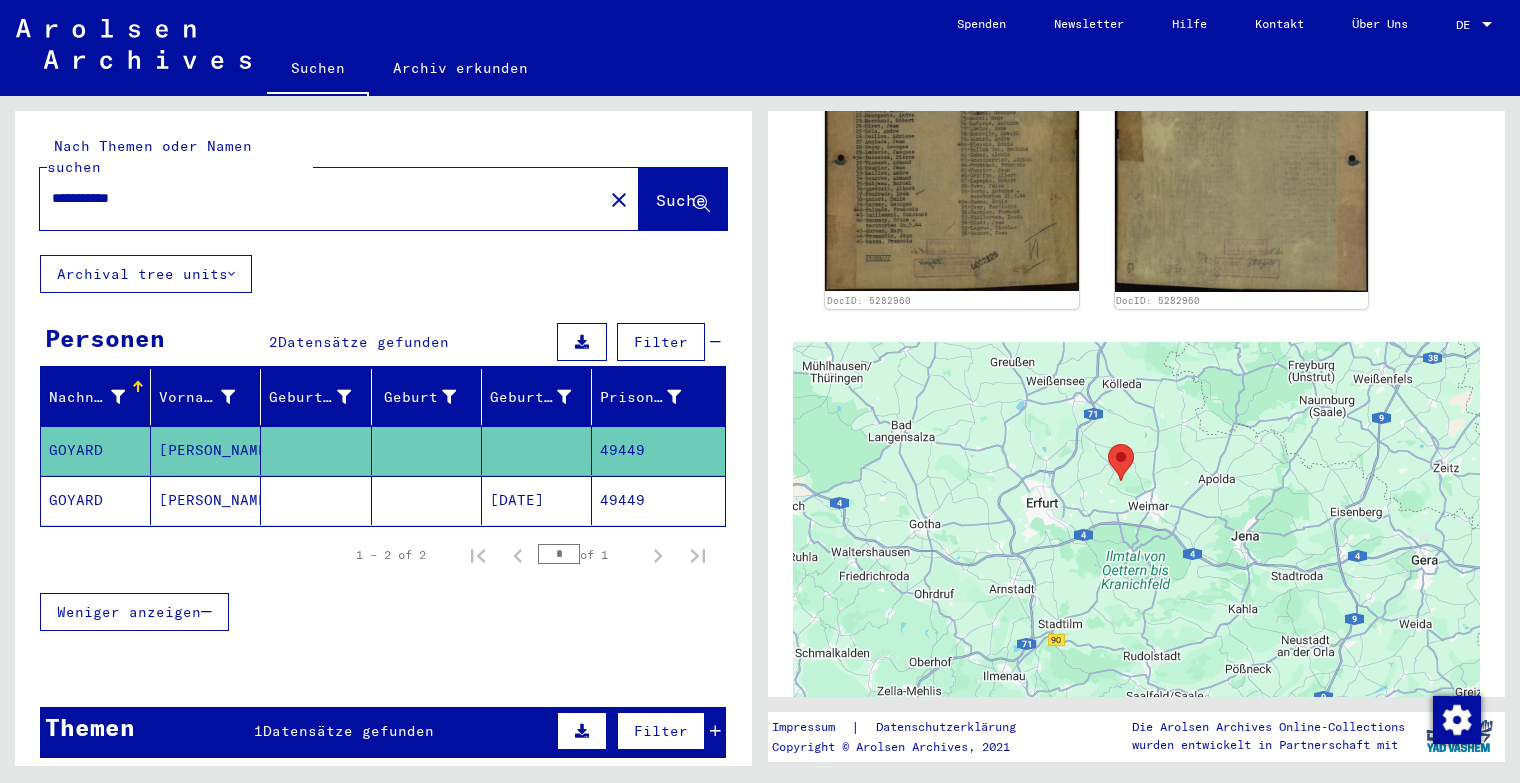 click on "GOYARD" 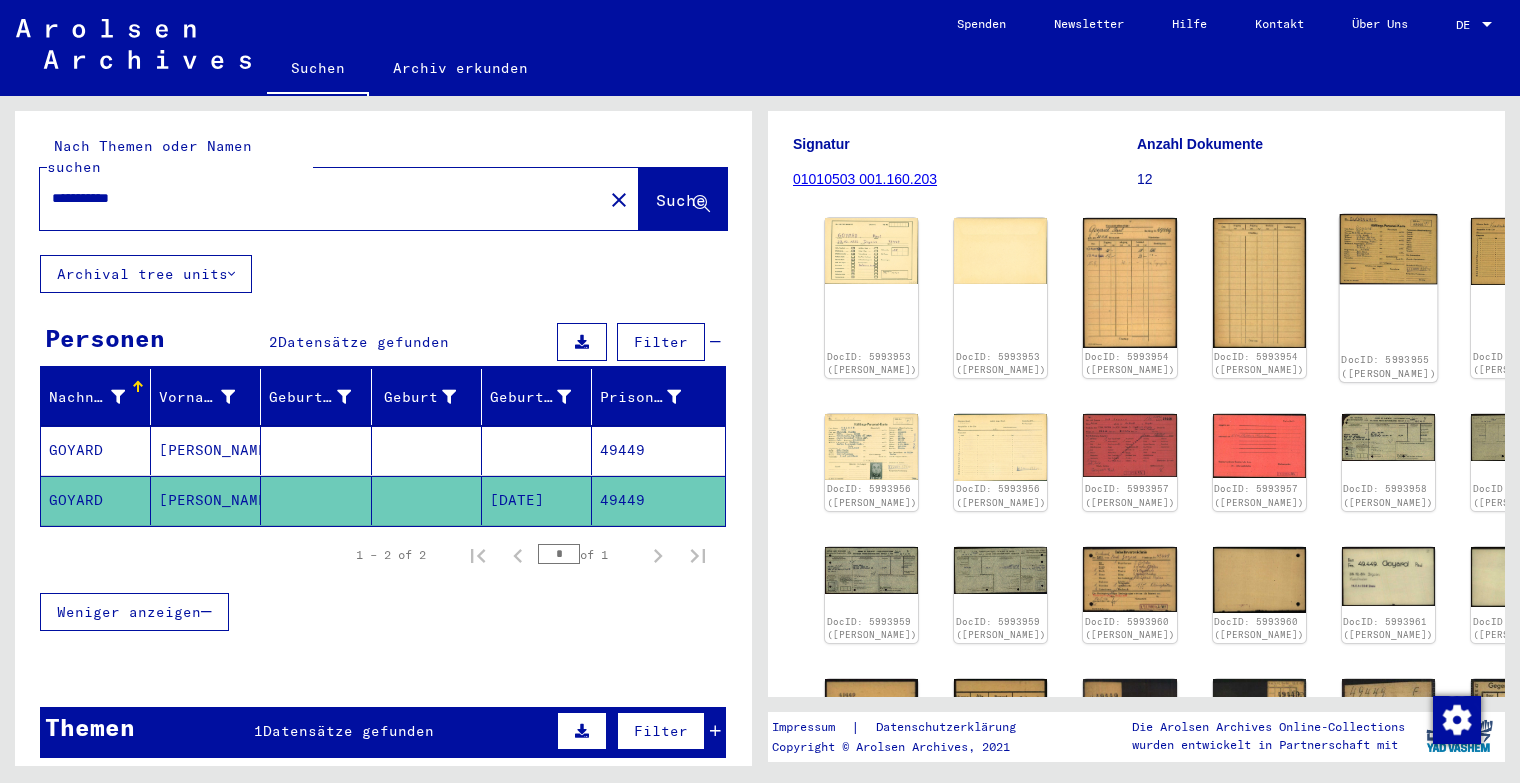 scroll, scrollTop: 200, scrollLeft: 0, axis: vertical 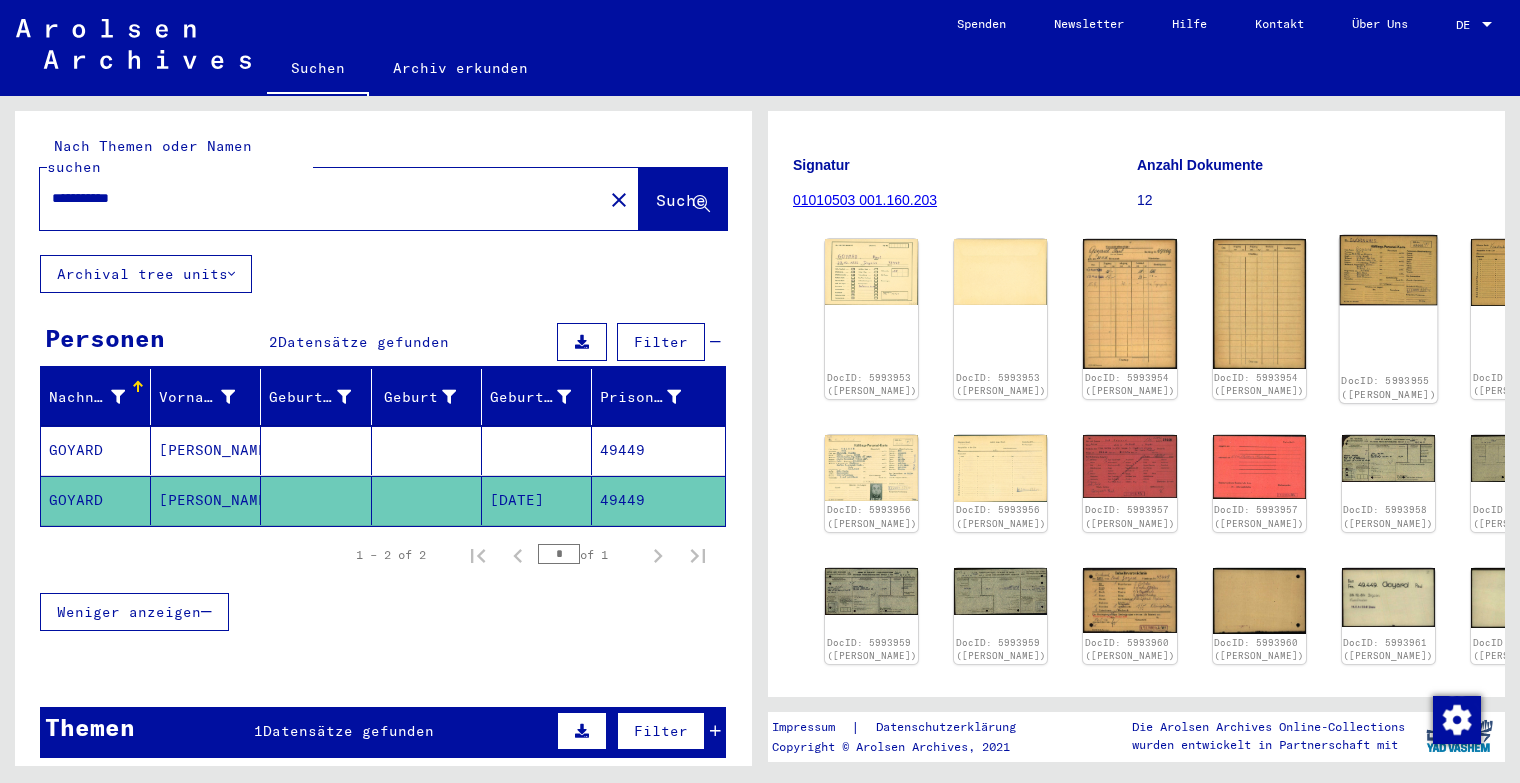 click 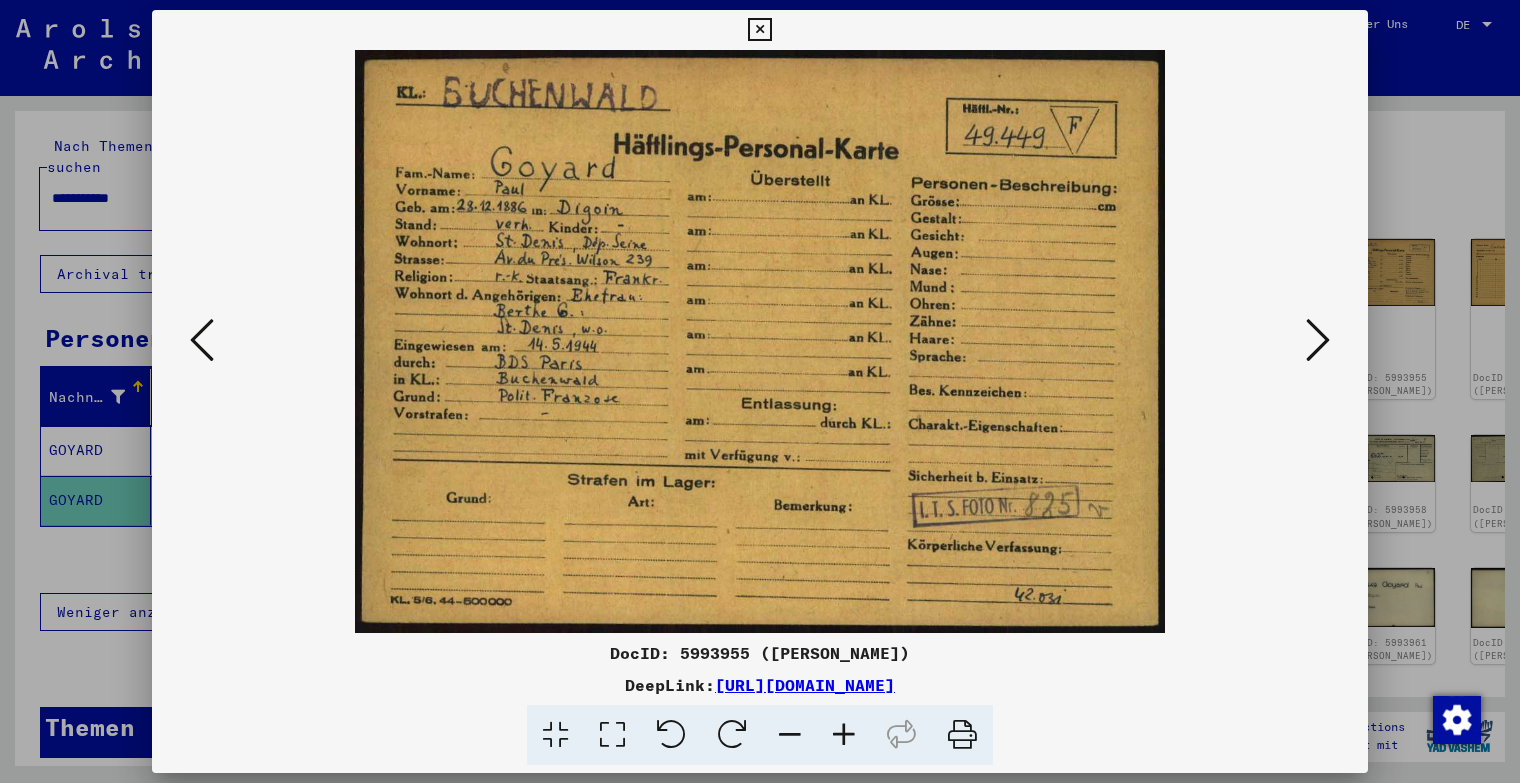 drag, startPoint x: 1117, startPoint y: 681, endPoint x: 509, endPoint y: 686, distance: 608.02057 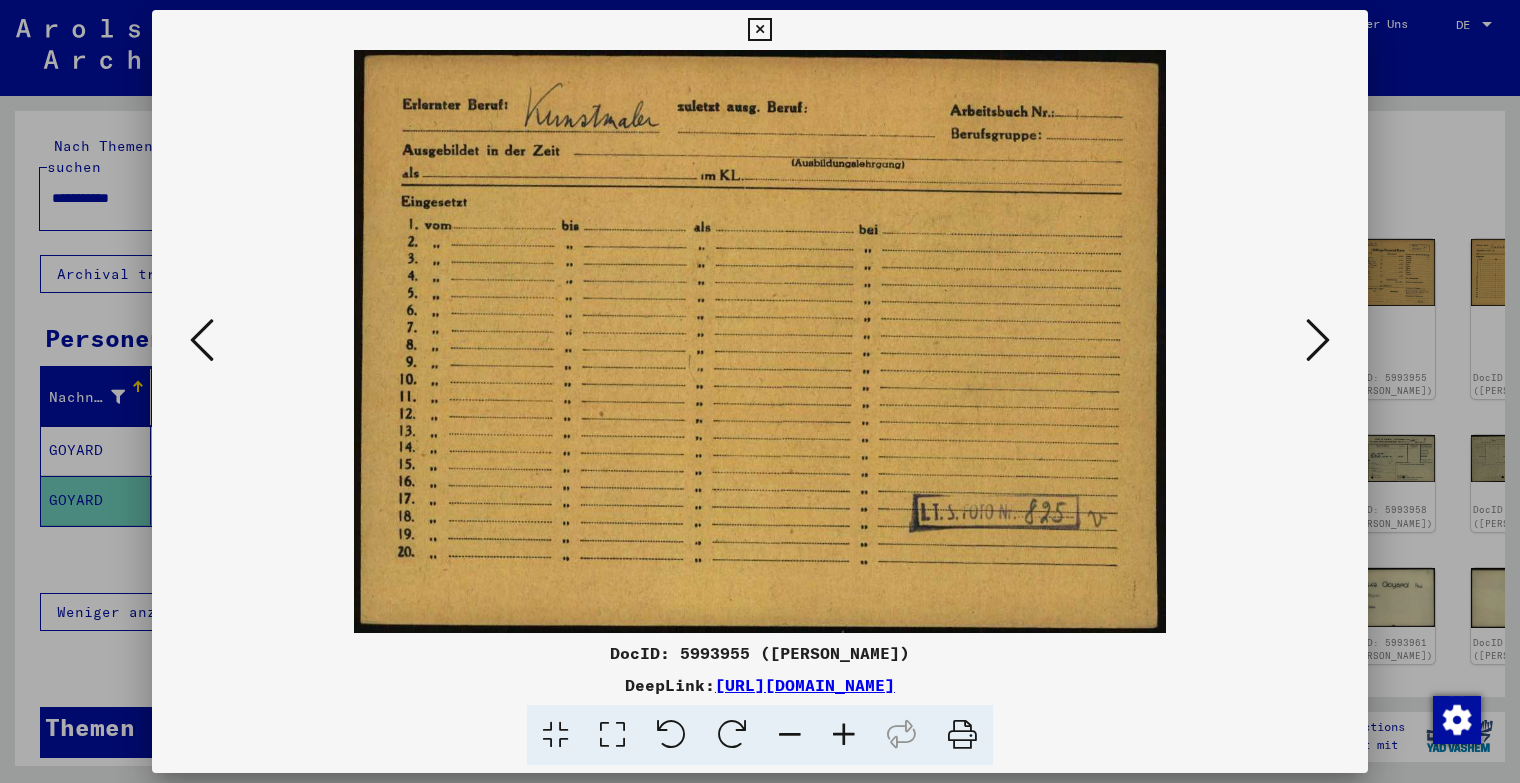 click at bounding box center (1318, 340) 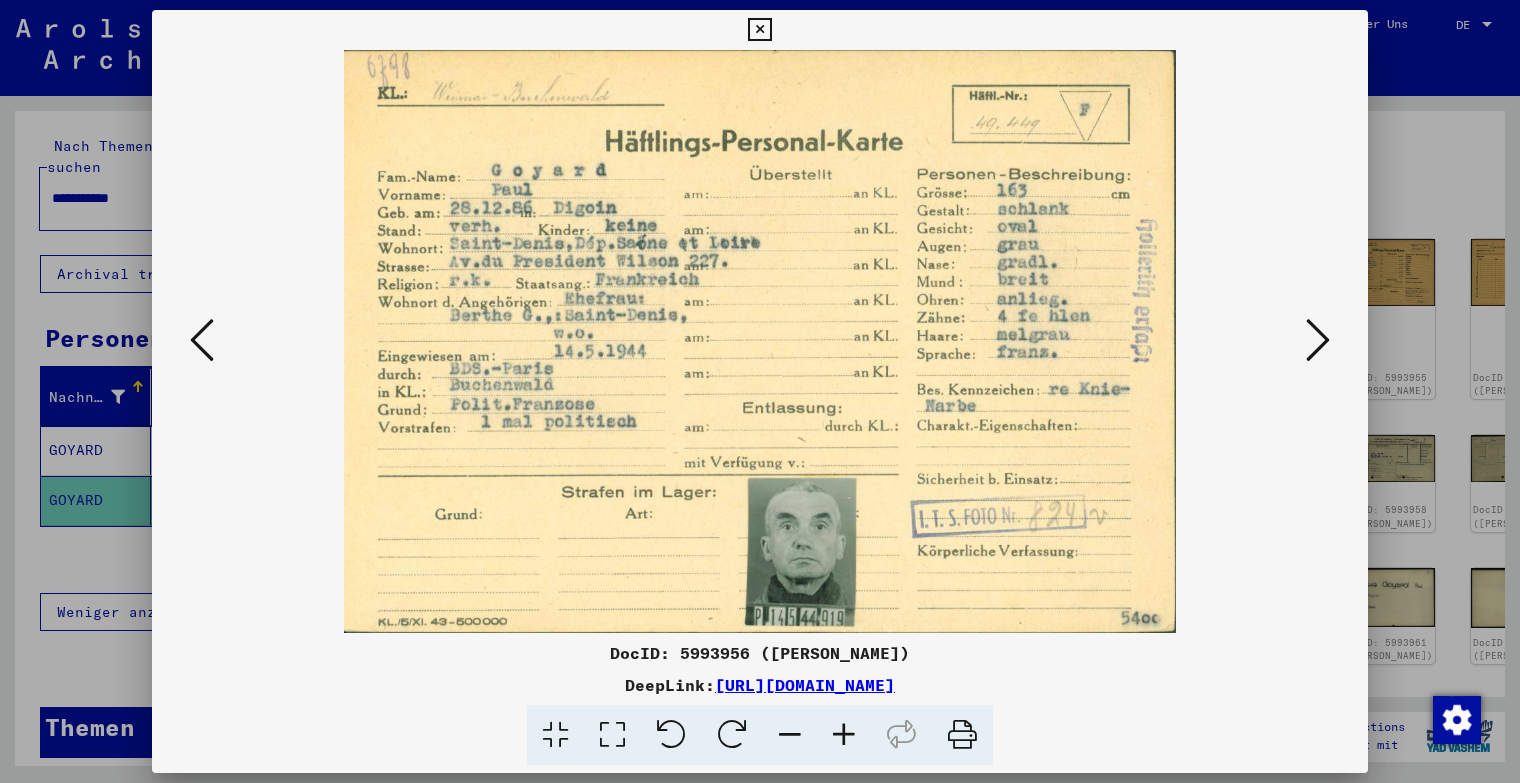 drag, startPoint x: 1132, startPoint y: 687, endPoint x: 511, endPoint y: 689, distance: 621.00323 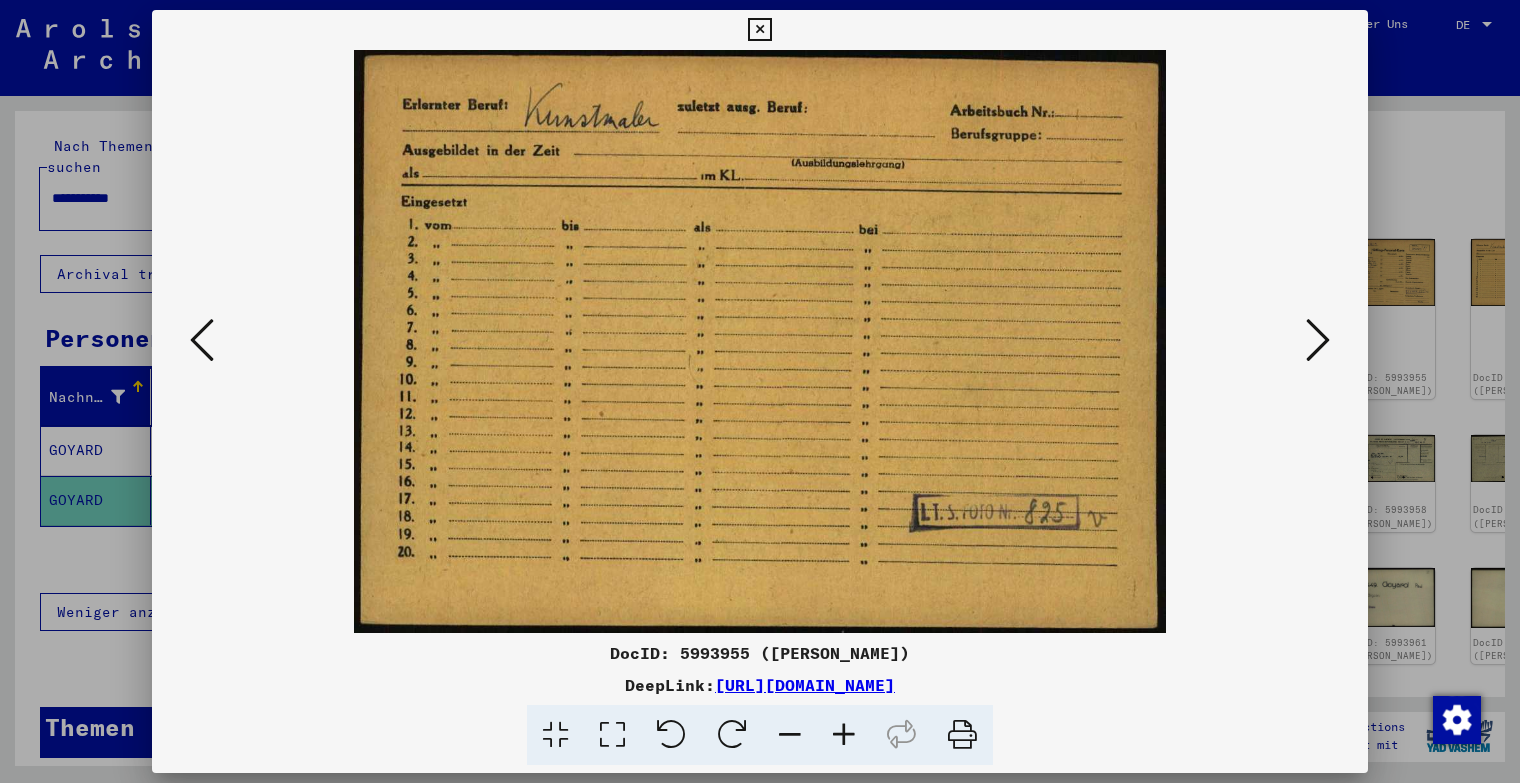 click at bounding box center (1318, 340) 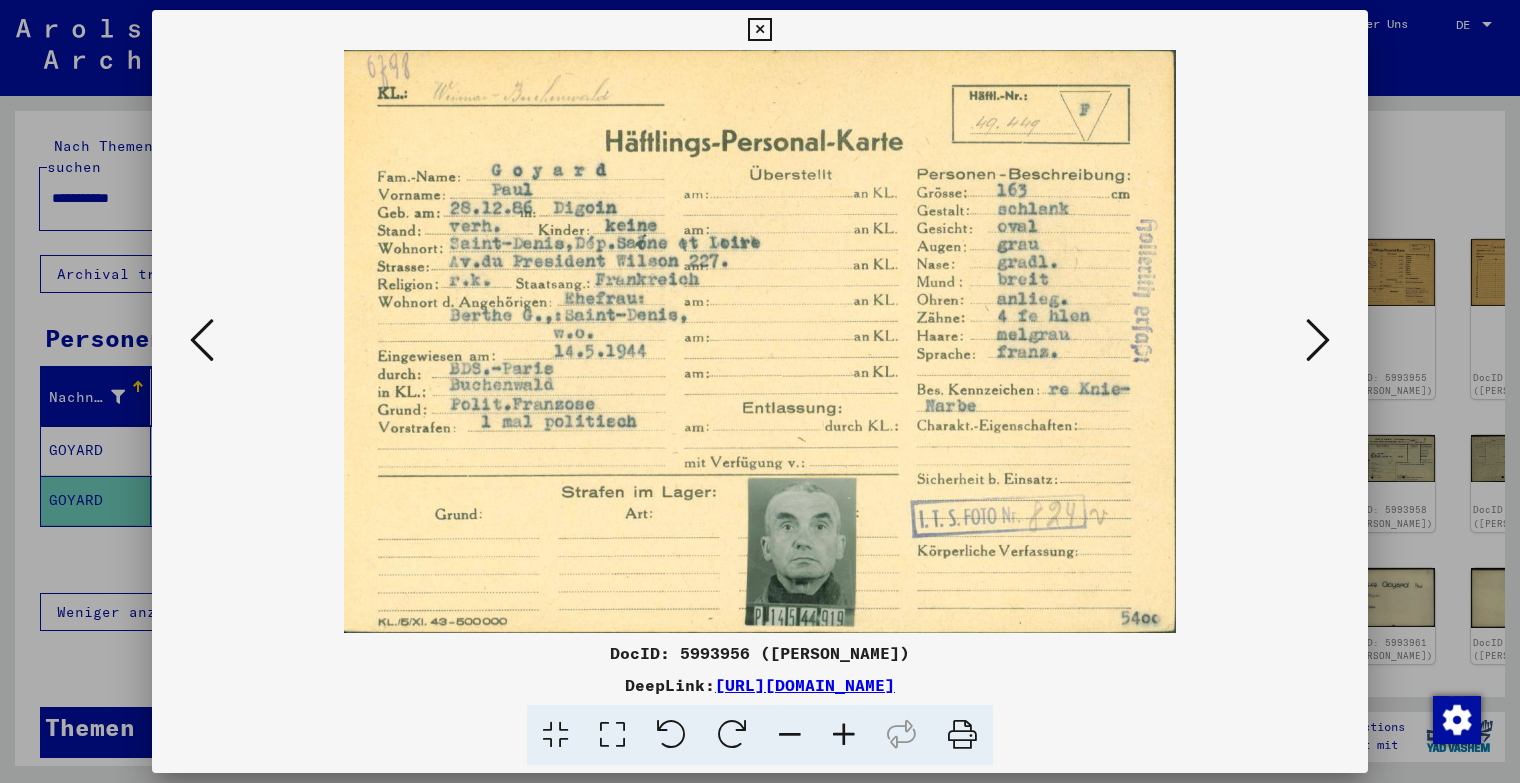 drag, startPoint x: 1134, startPoint y: 692, endPoint x: 513, endPoint y: 679, distance: 621.13605 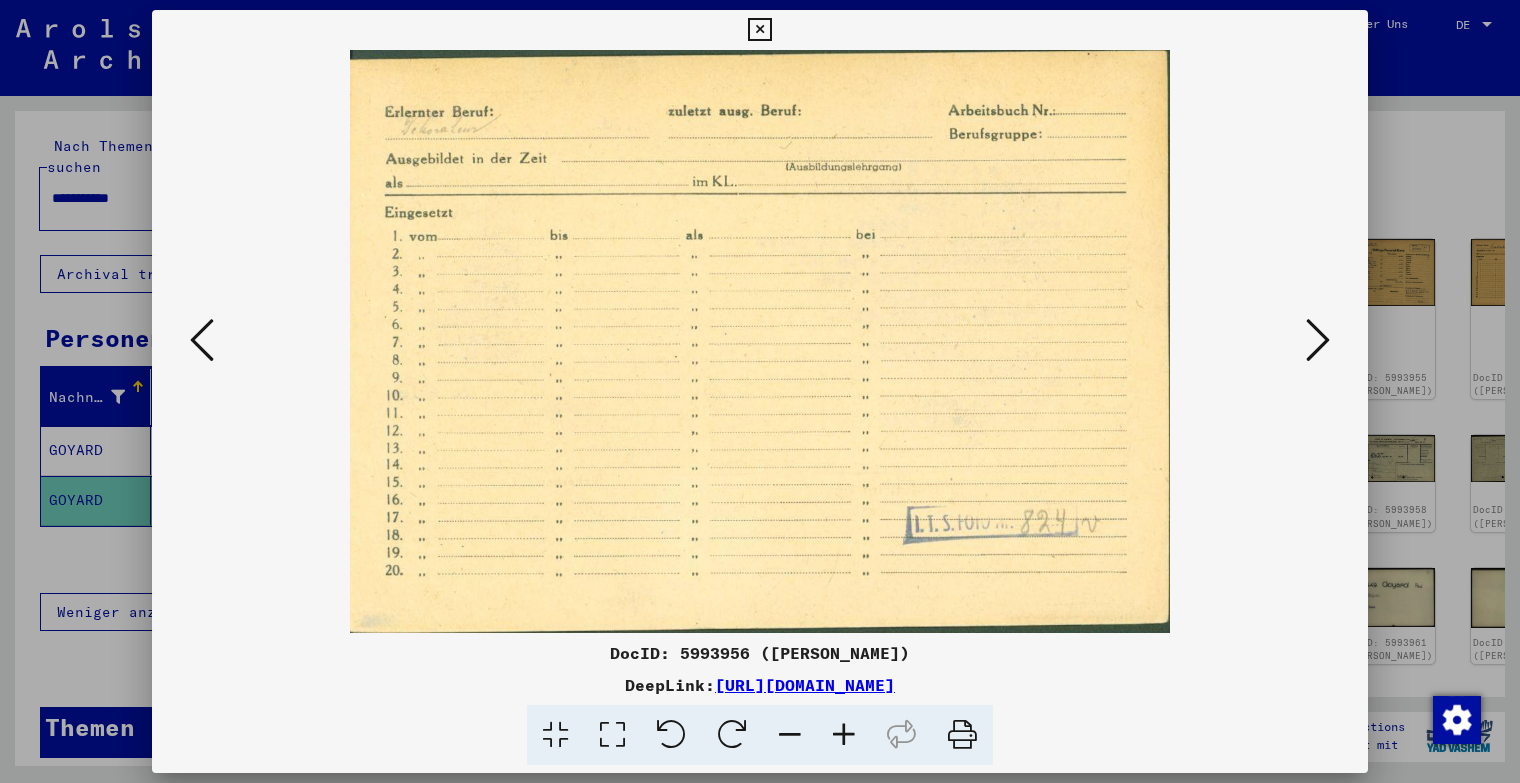 click at bounding box center [1318, 340] 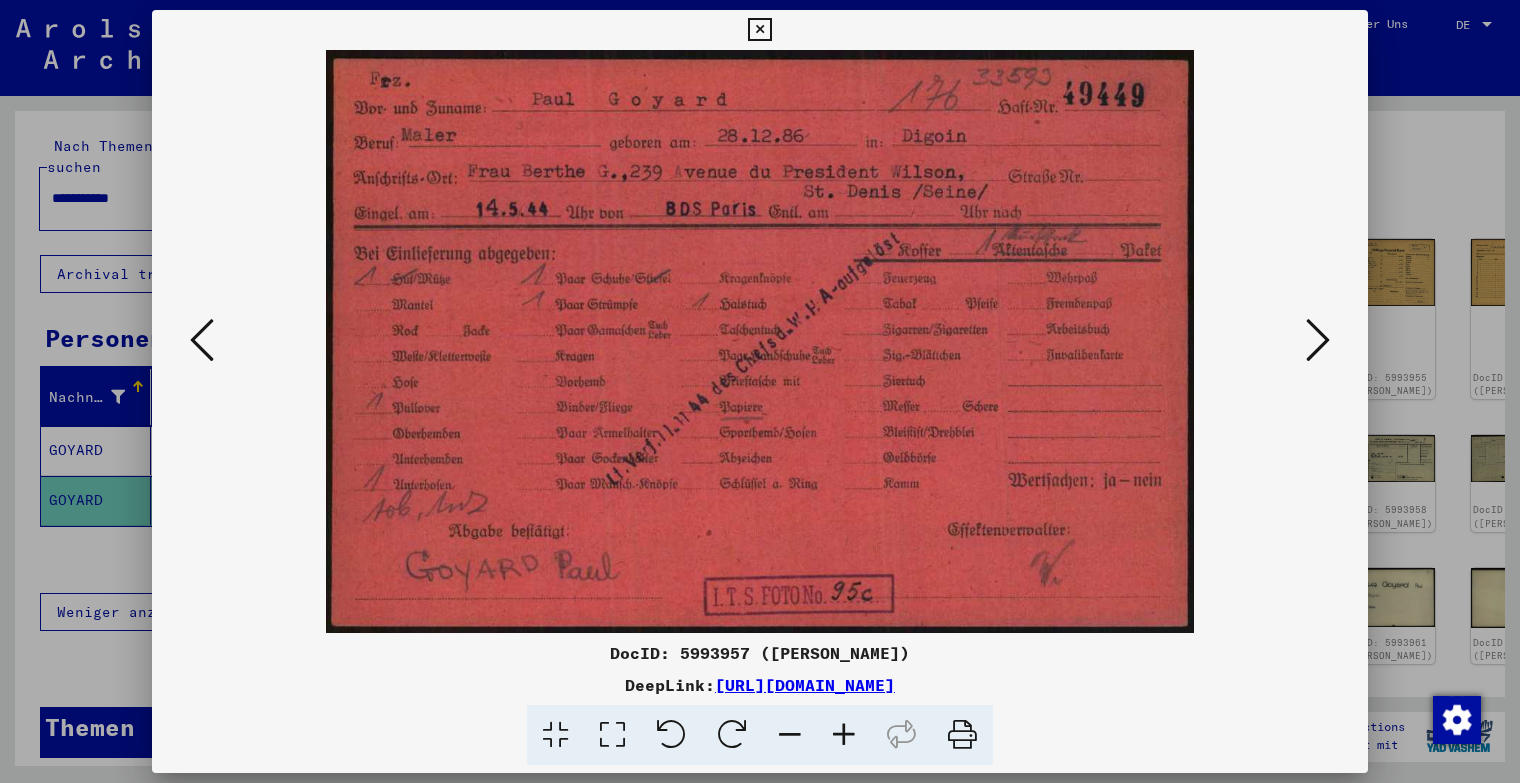 click at bounding box center [1318, 340] 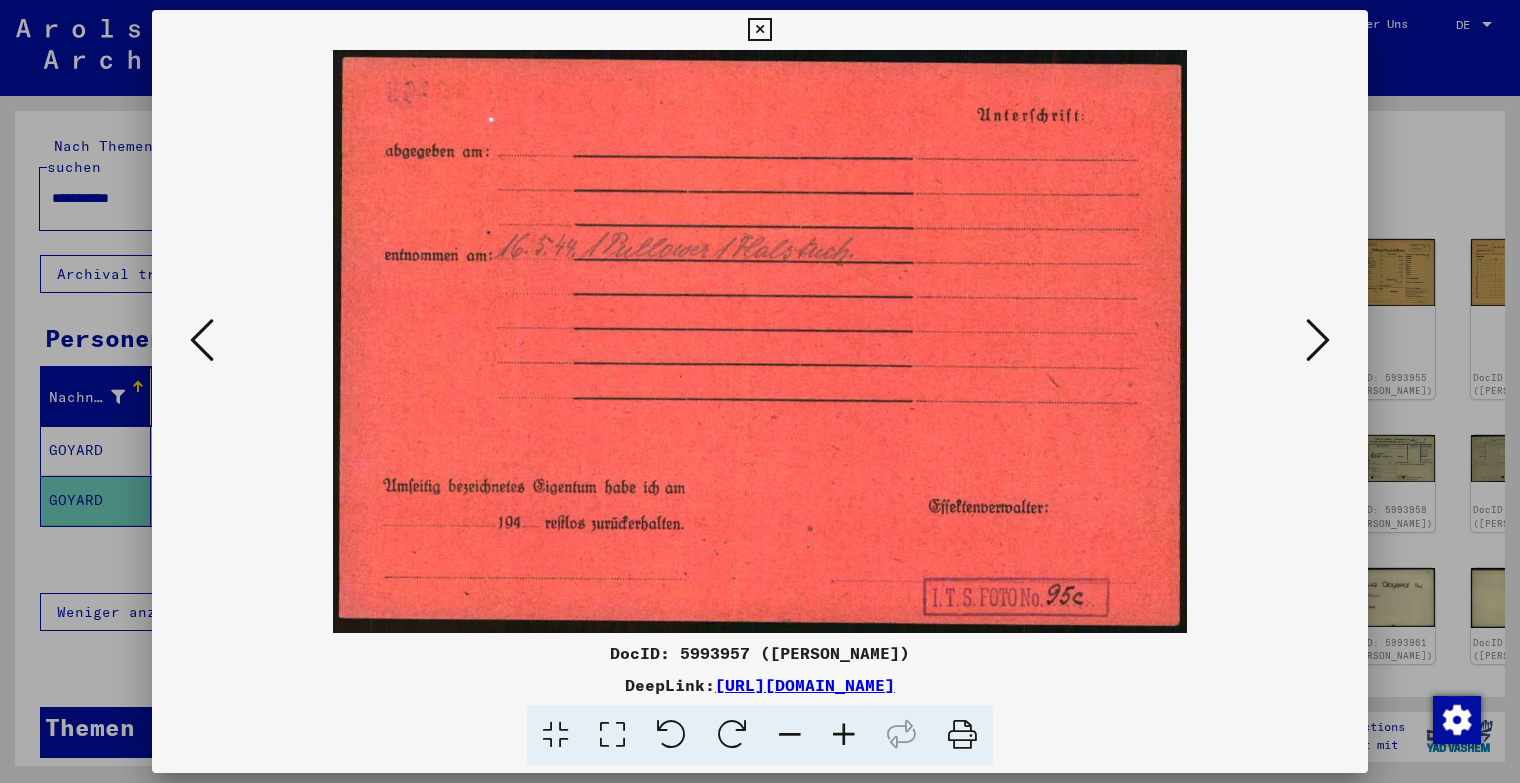 click at bounding box center (1318, 340) 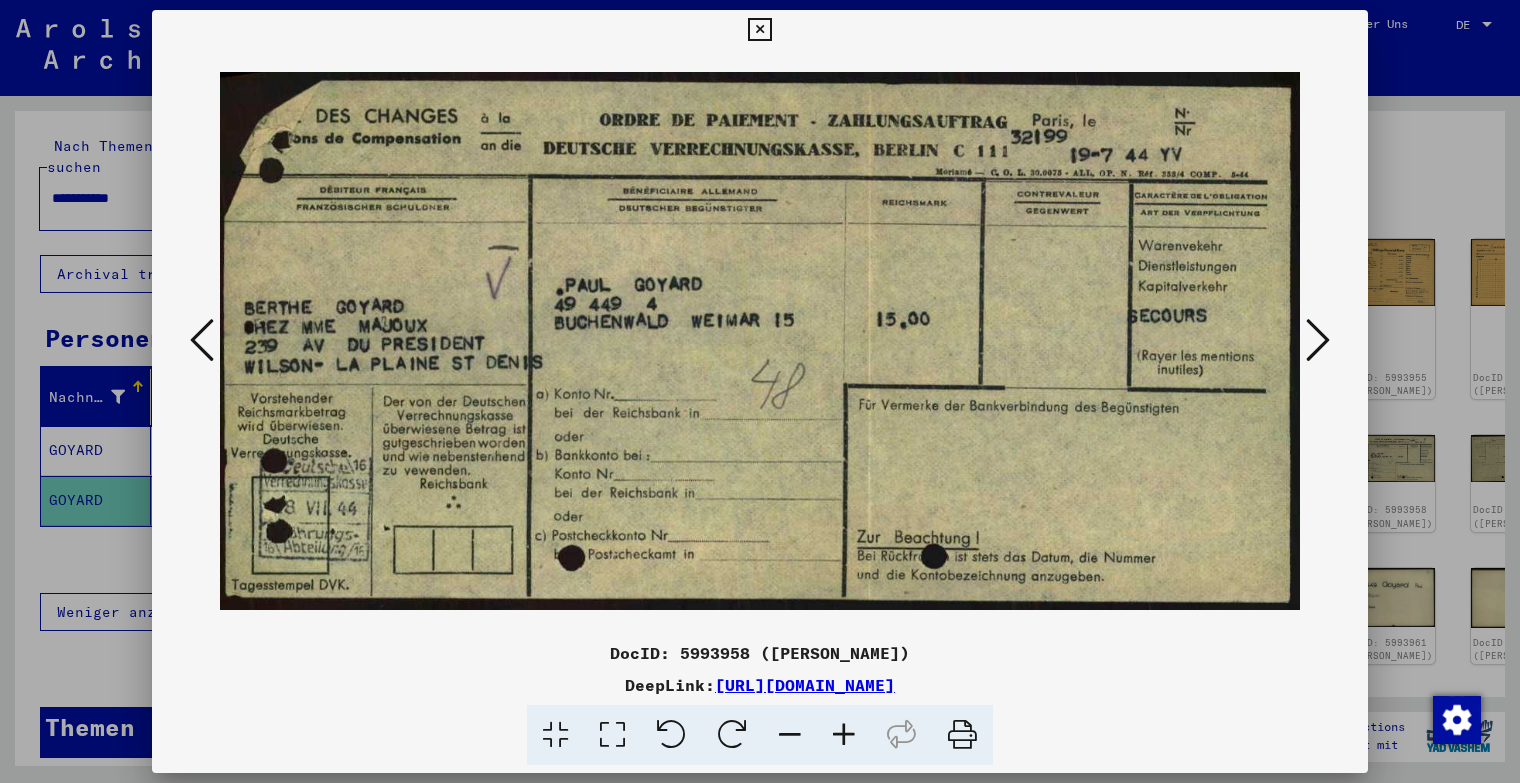 click at bounding box center [202, 340] 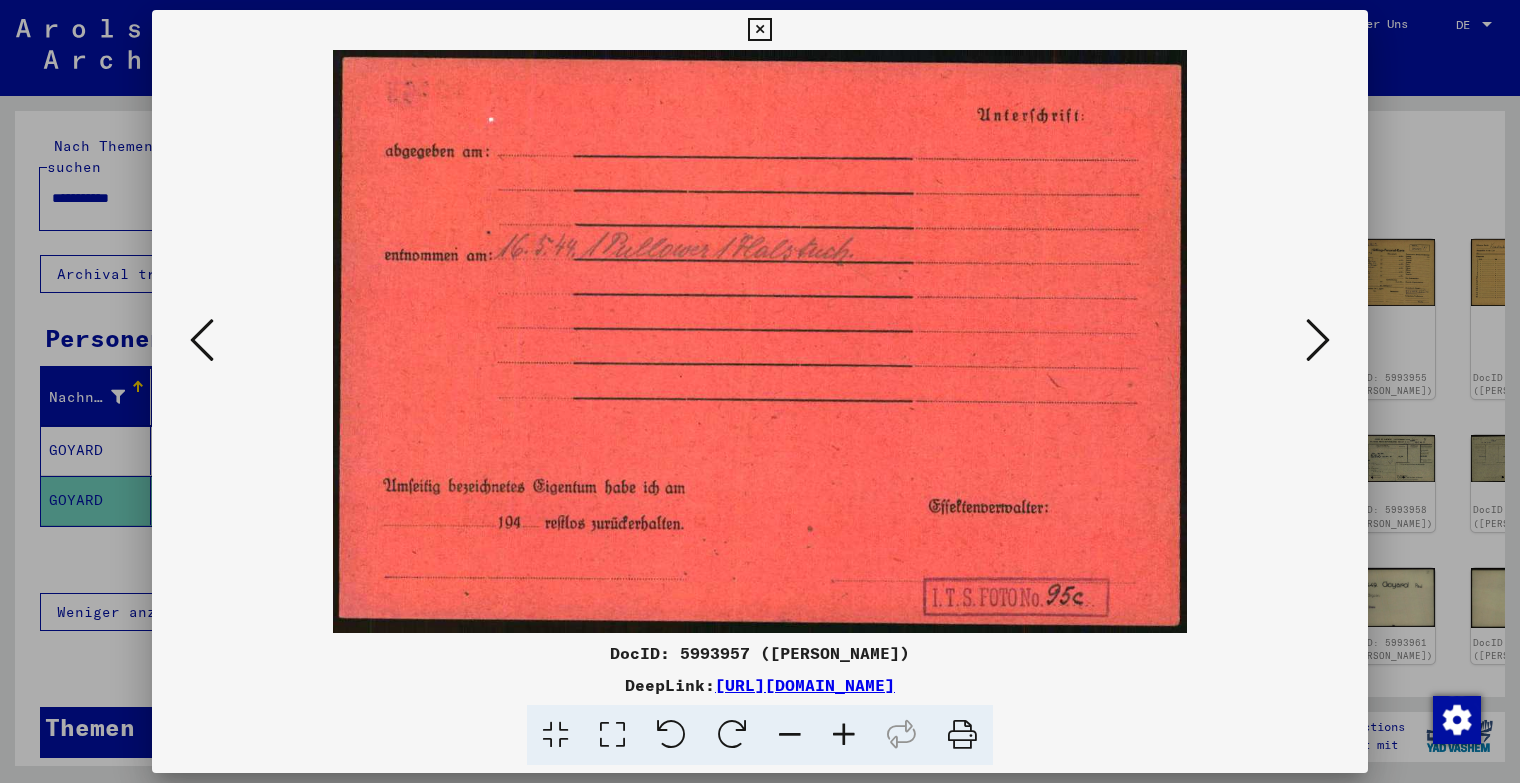 click at bounding box center (202, 340) 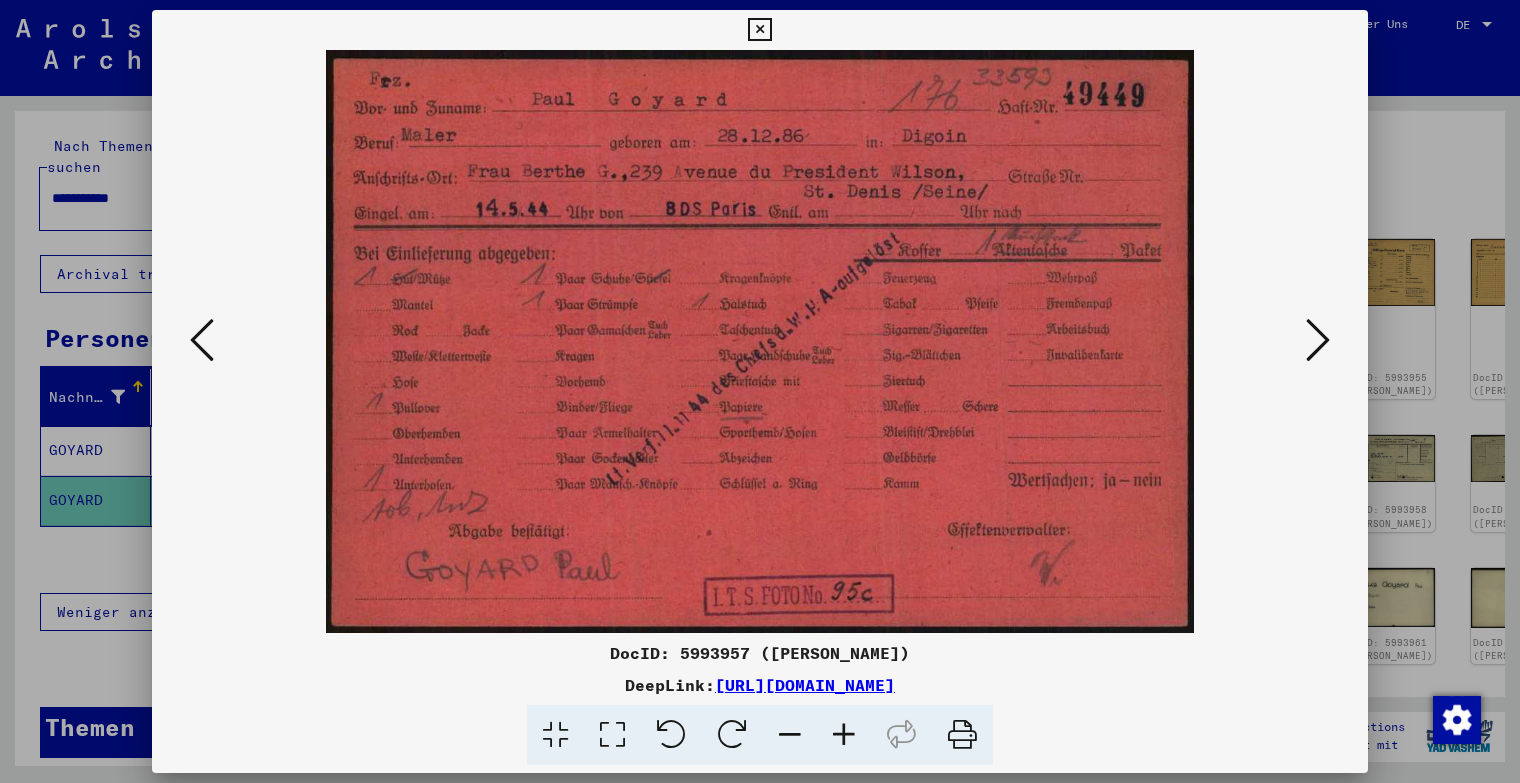 drag, startPoint x: 1138, startPoint y: 691, endPoint x: 512, endPoint y: 692, distance: 626.0008 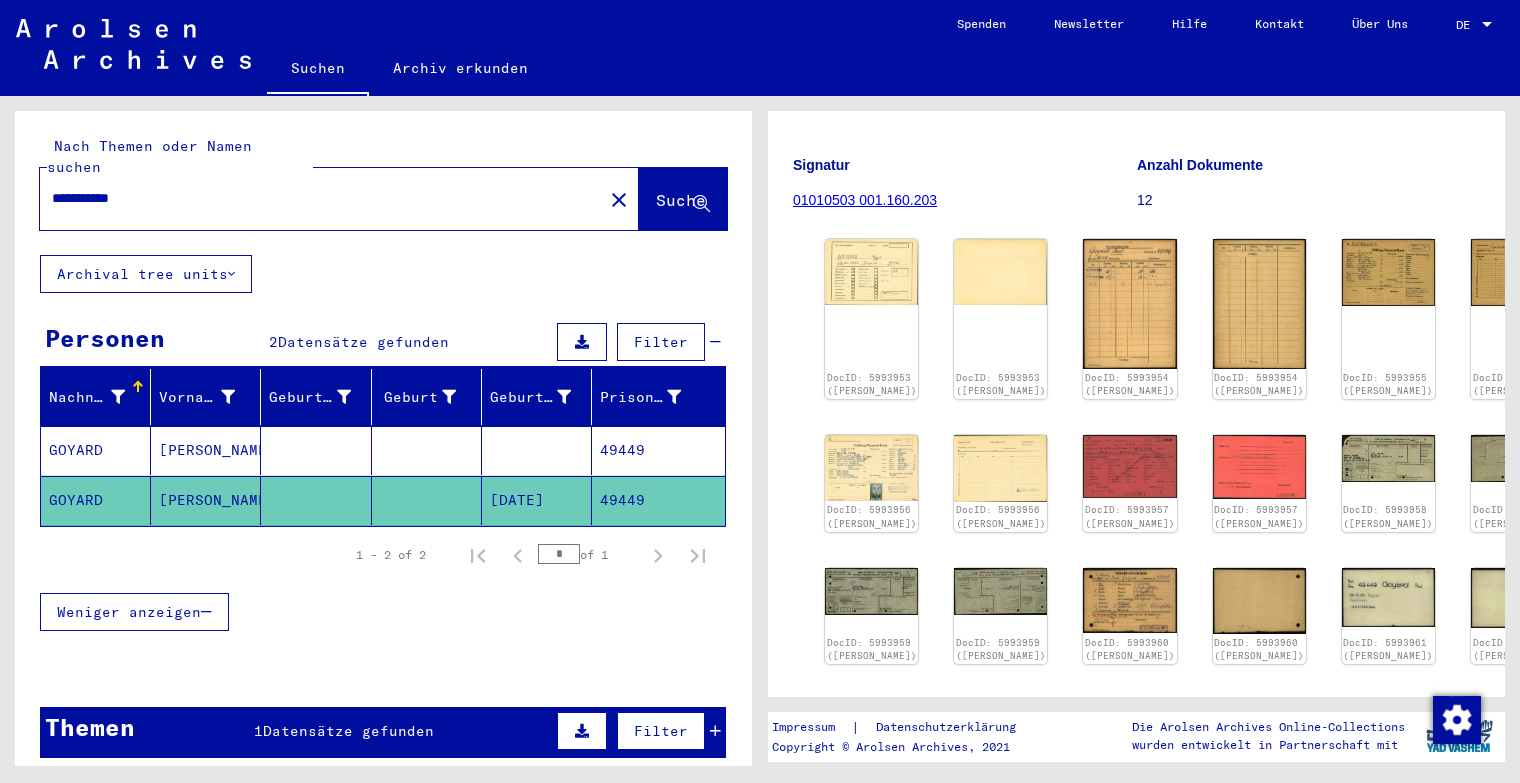 drag, startPoint x: 164, startPoint y: 182, endPoint x: -29, endPoint y: 162, distance: 194.03351 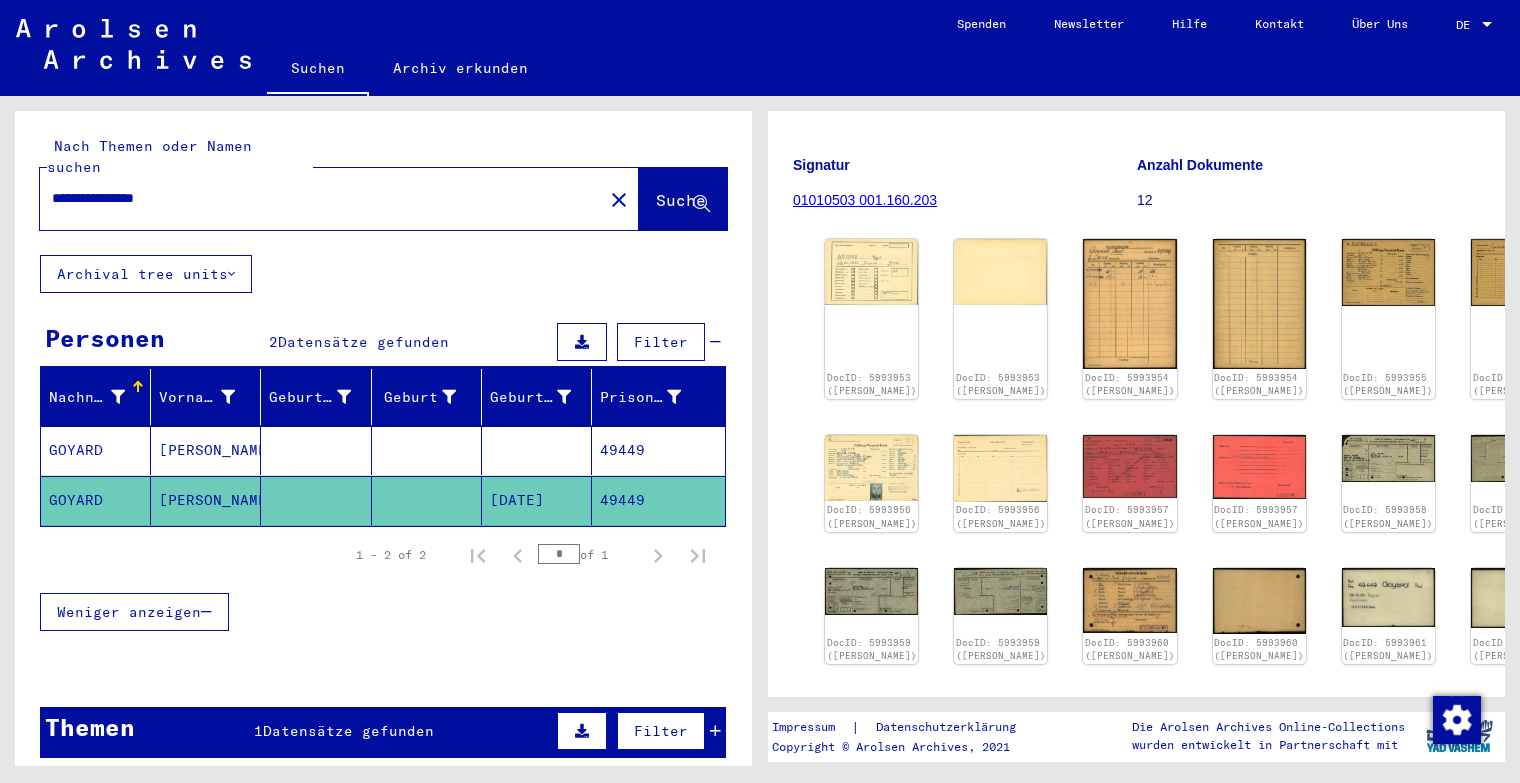 scroll, scrollTop: 0, scrollLeft: 0, axis: both 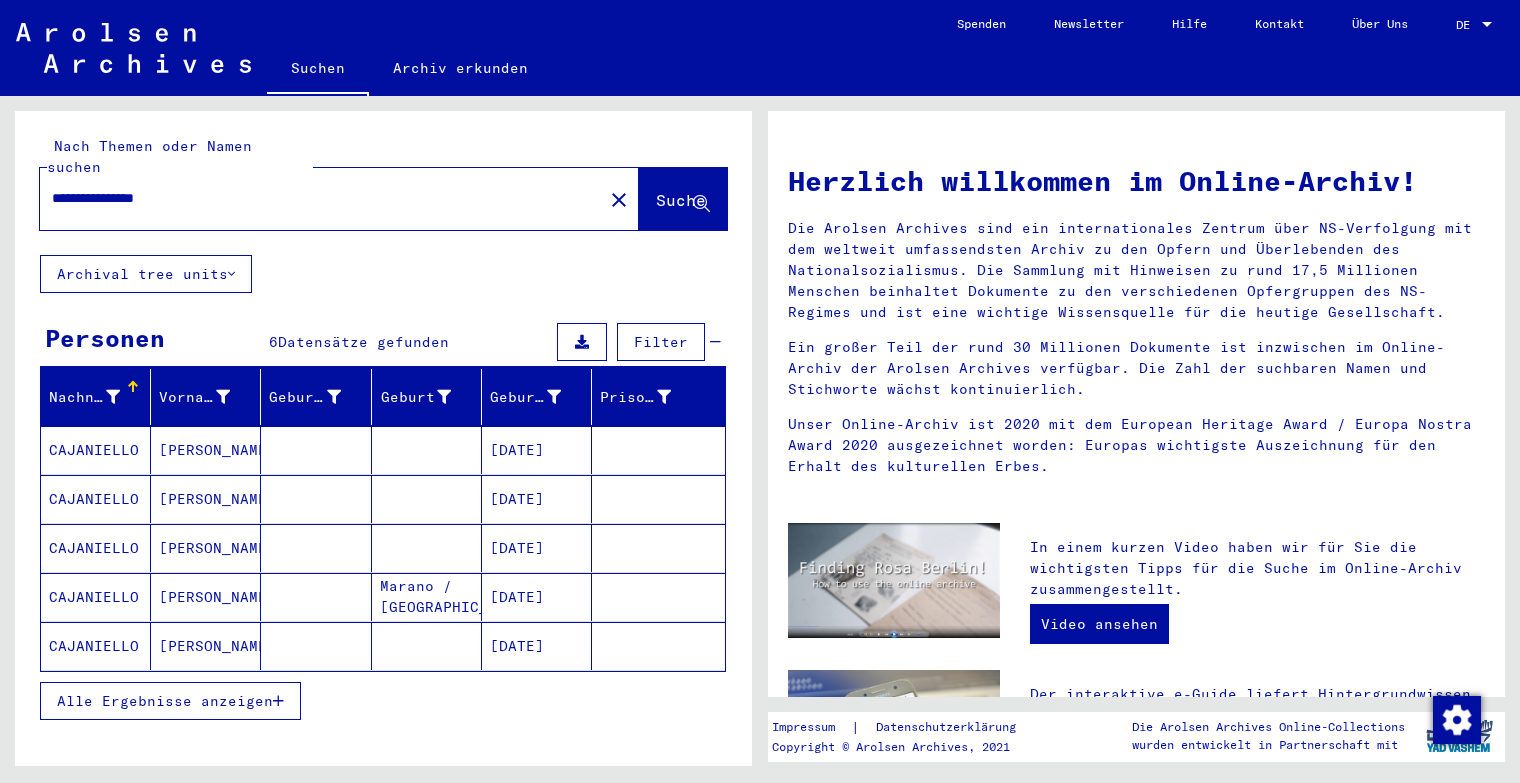 click on "CAJANIELLO" at bounding box center [96, 499] 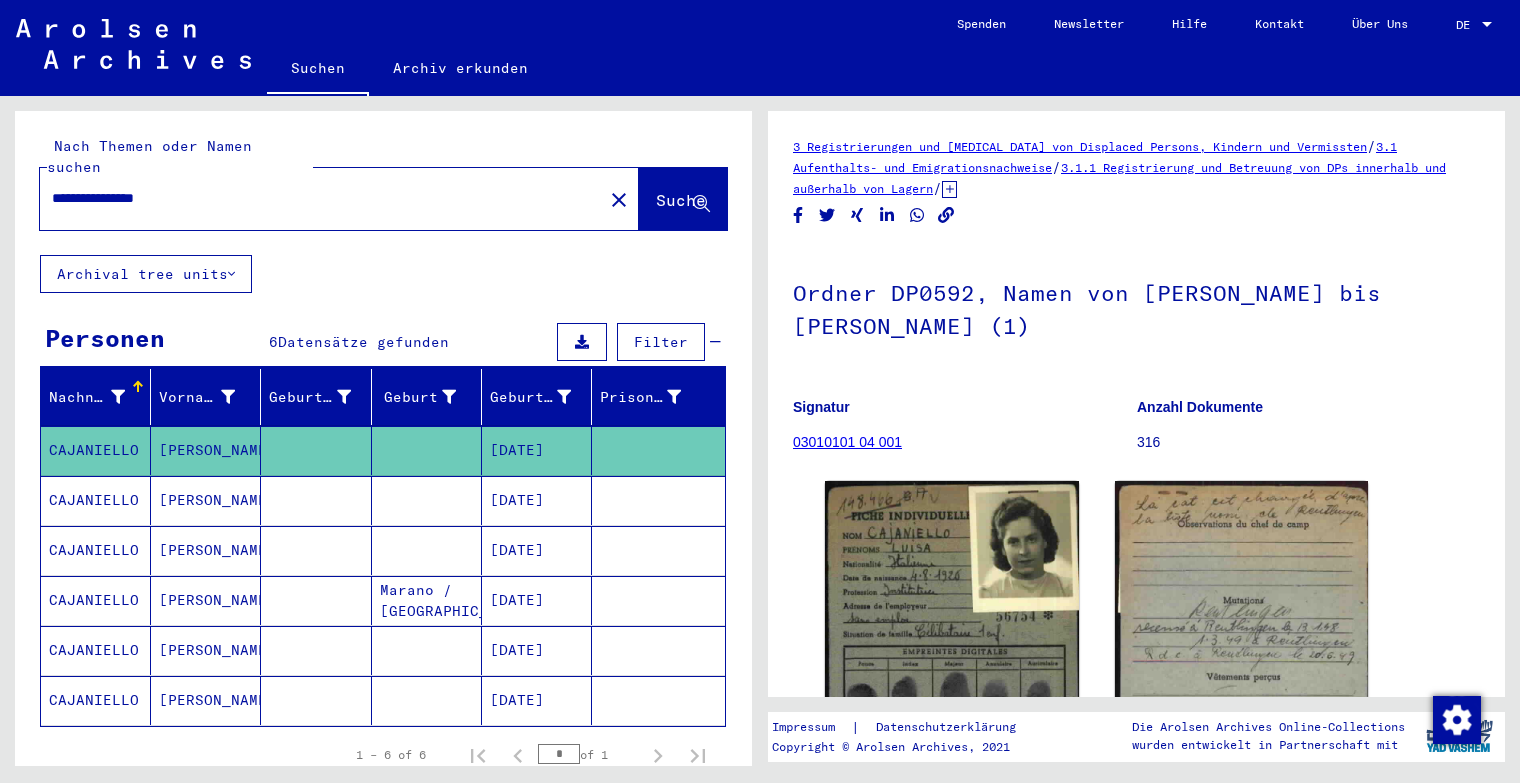 scroll, scrollTop: 0, scrollLeft: 0, axis: both 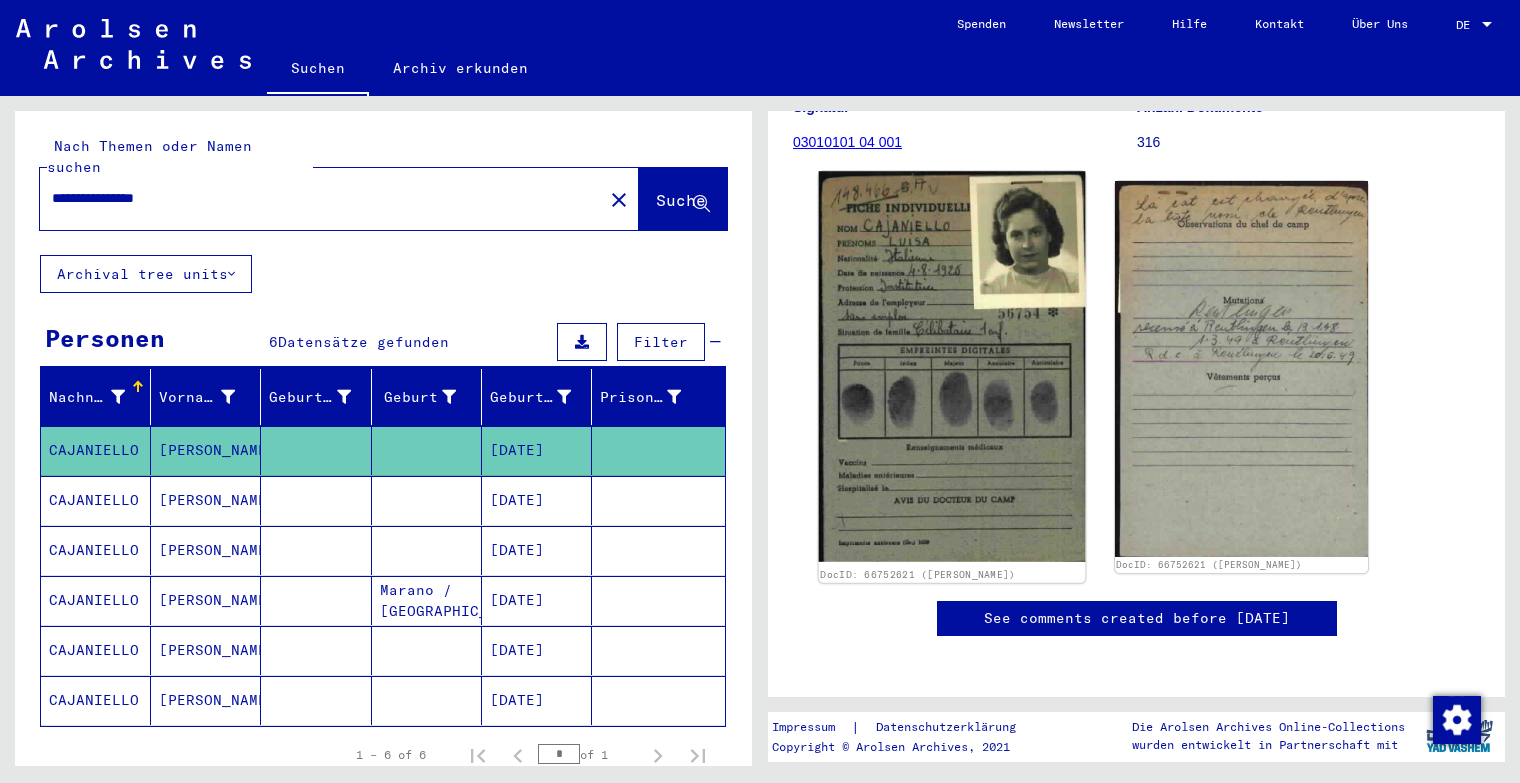 click 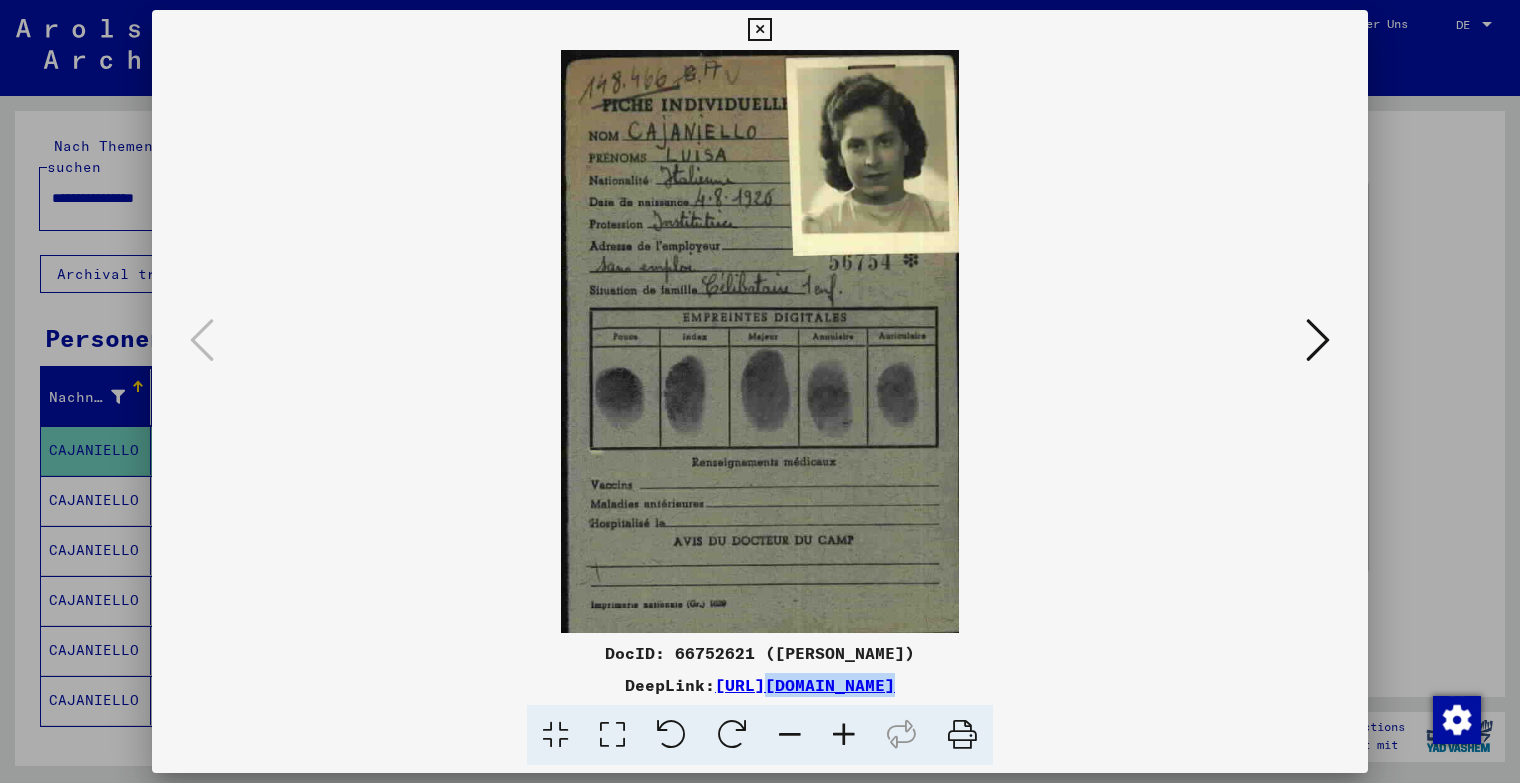 drag, startPoint x: 1162, startPoint y: 702, endPoint x: 558, endPoint y: 696, distance: 604.0298 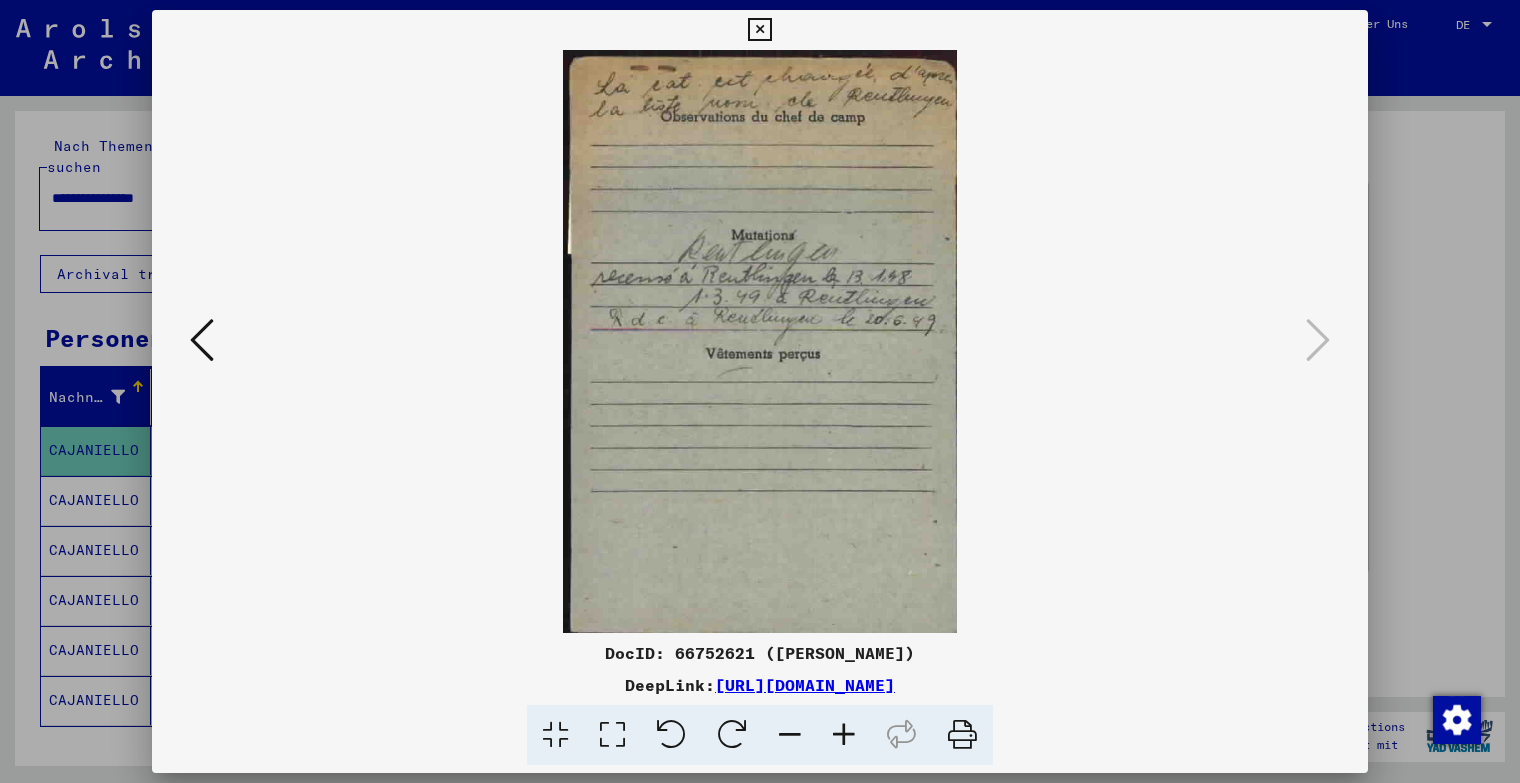 click at bounding box center [760, 391] 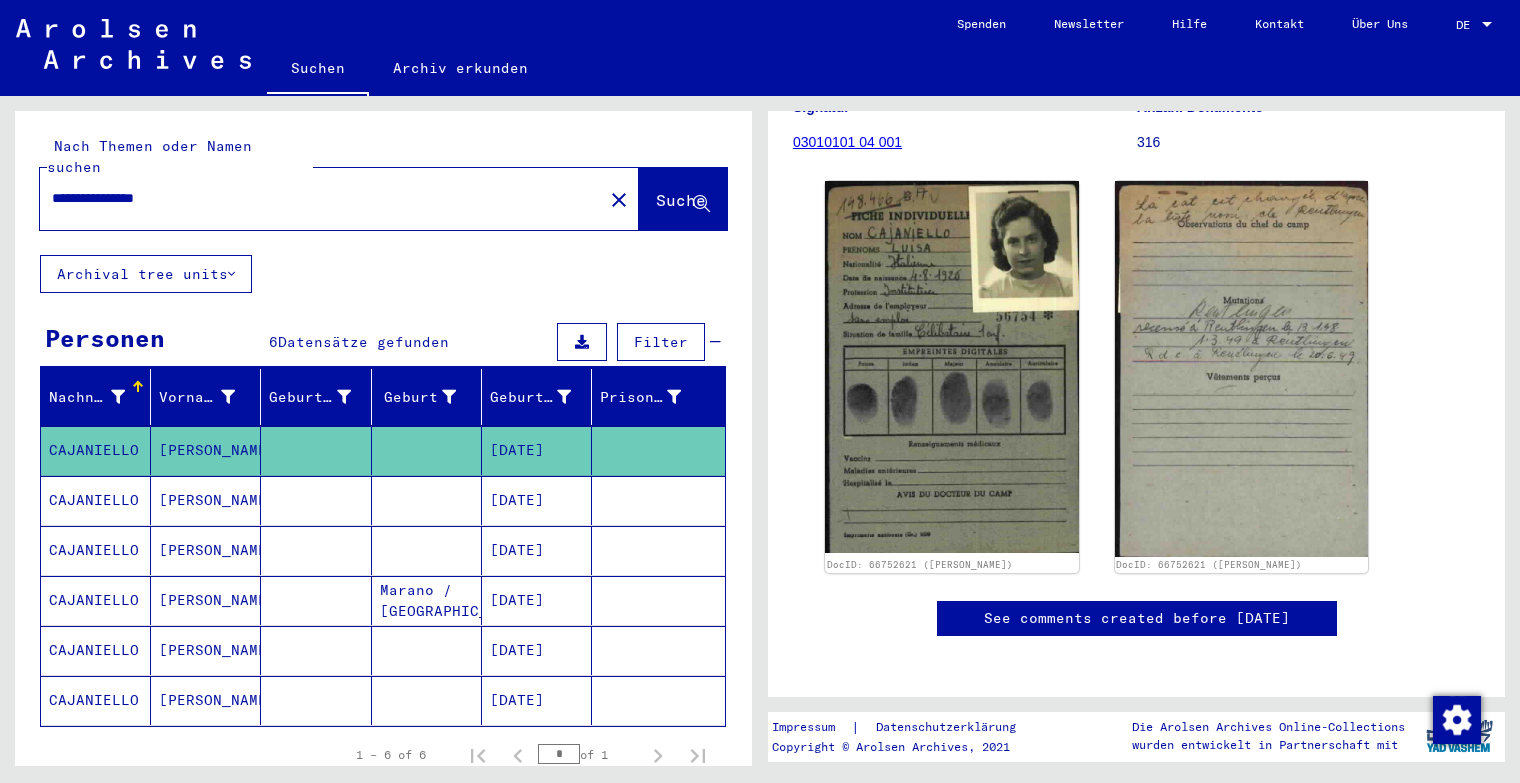 click on "CAJANIELLO" at bounding box center [96, 550] 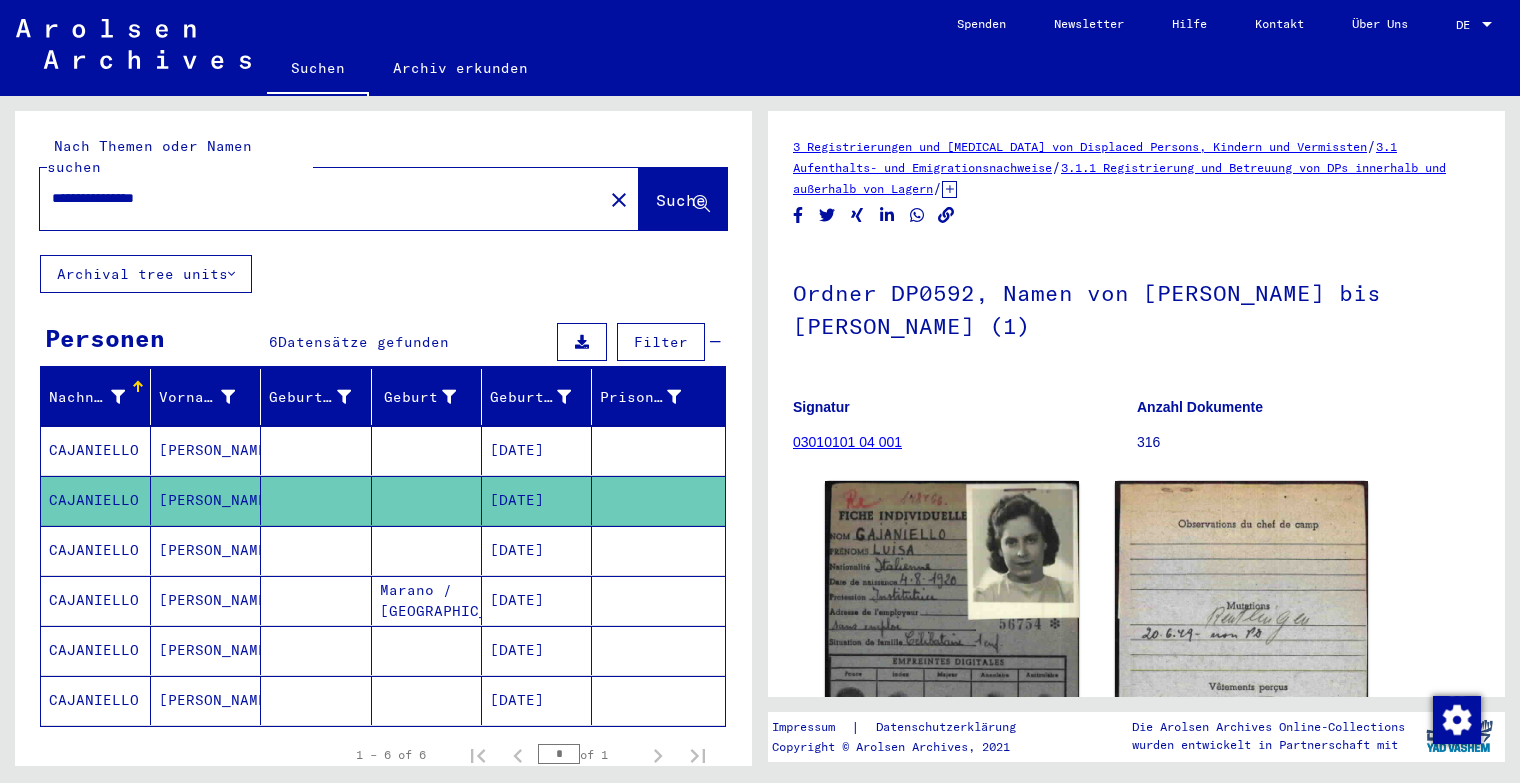 scroll, scrollTop: 0, scrollLeft: 0, axis: both 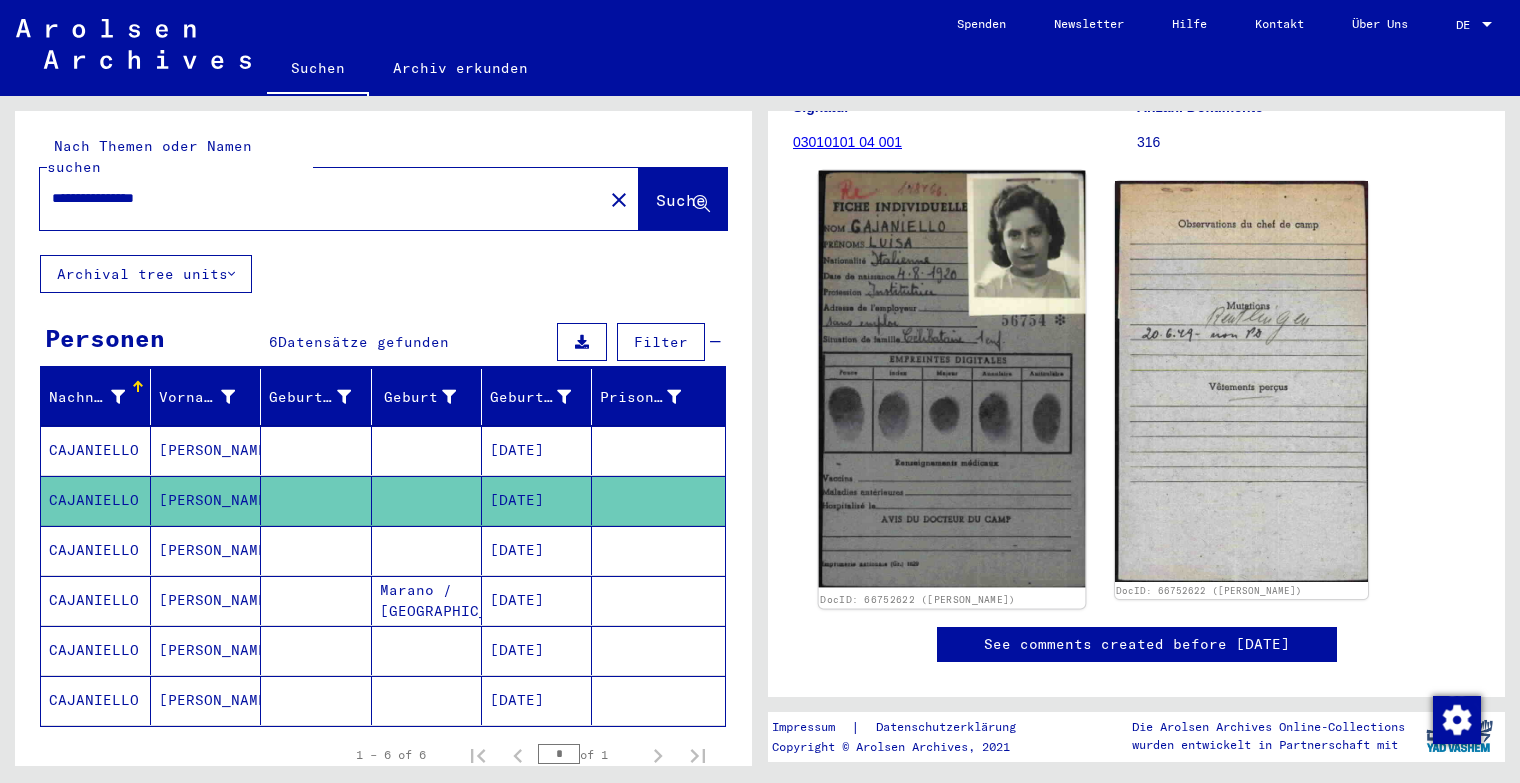 click 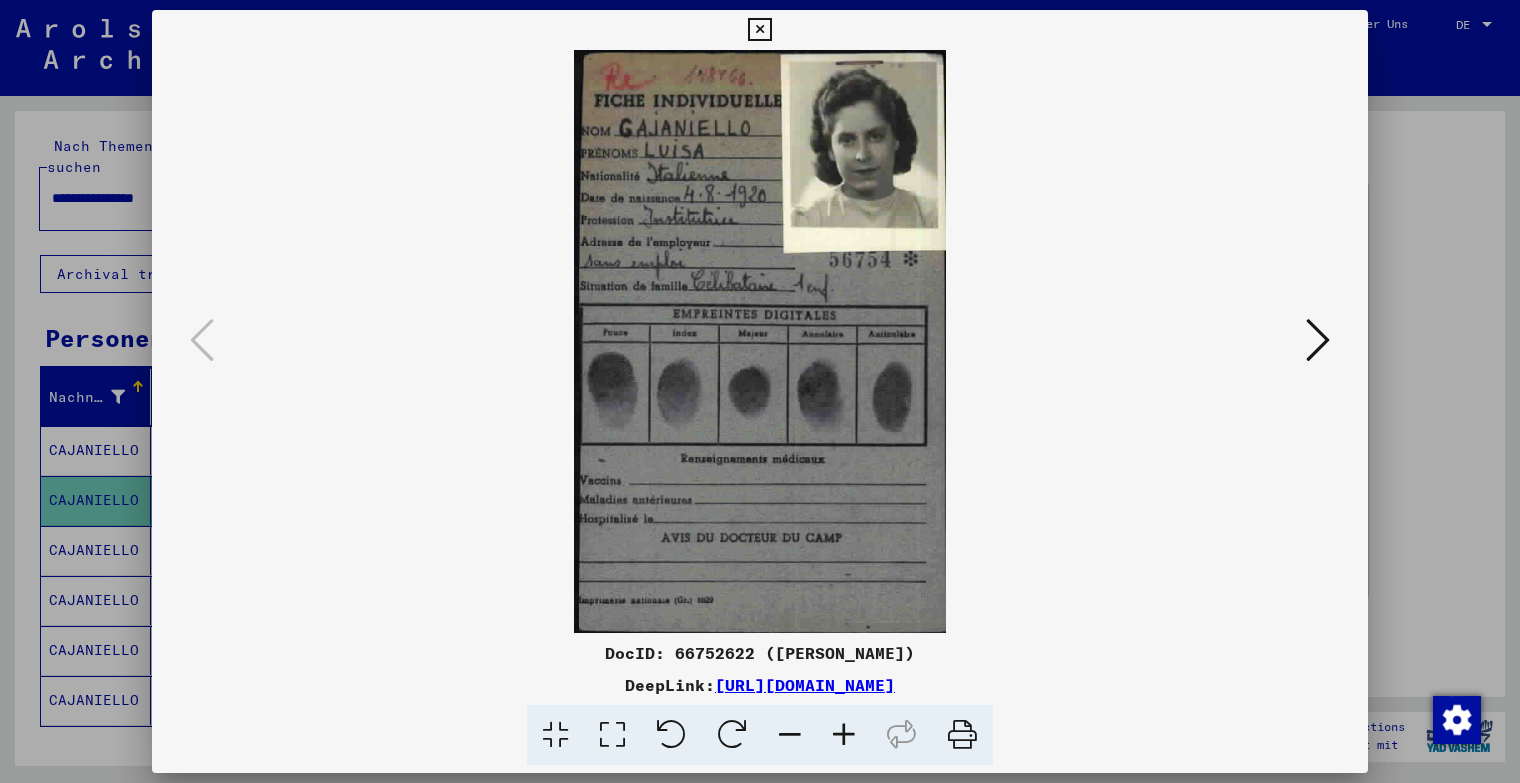 drag, startPoint x: 1128, startPoint y: 685, endPoint x: 507, endPoint y: 687, distance: 621.00323 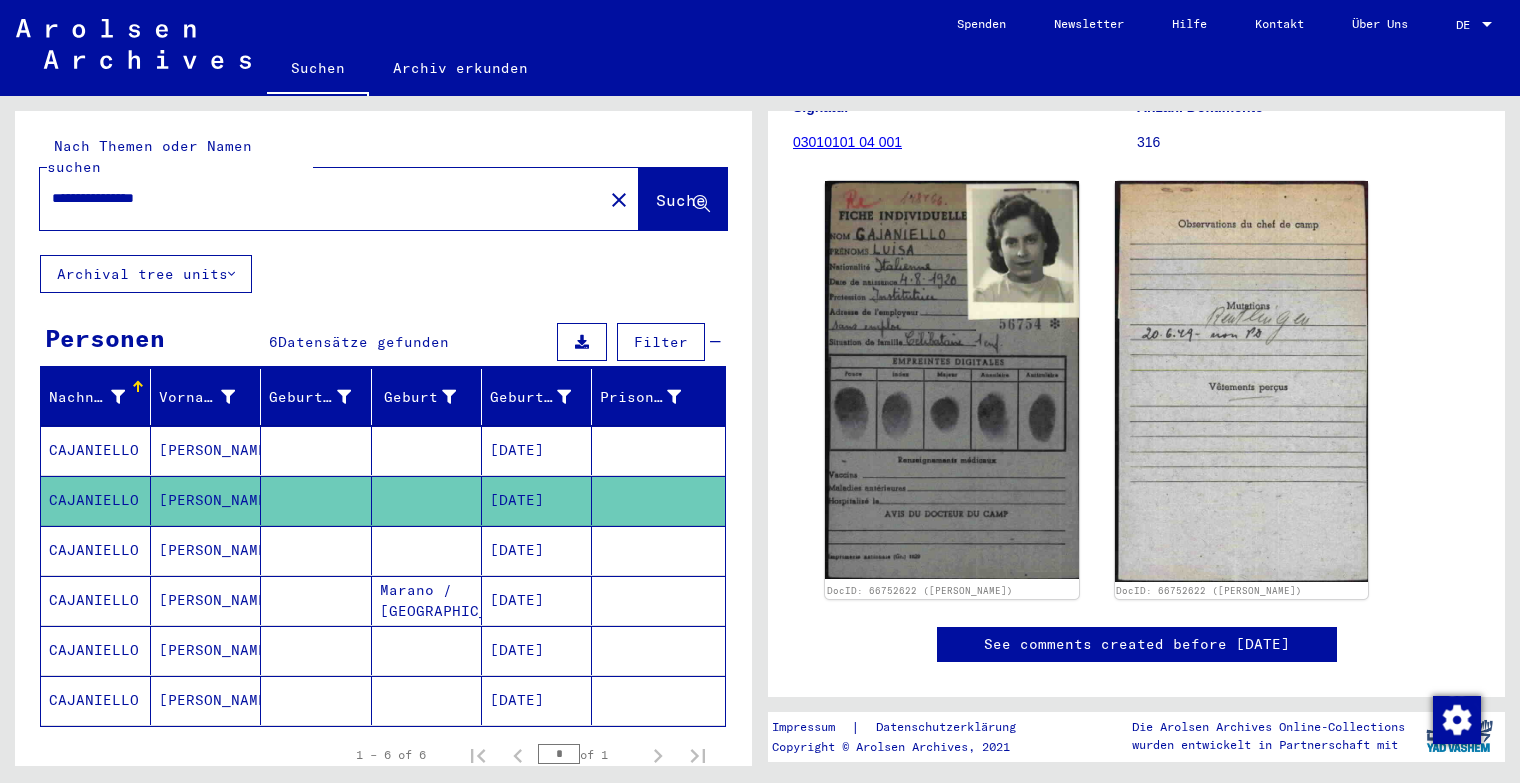 click on "CAJANIELLO" at bounding box center (96, 650) 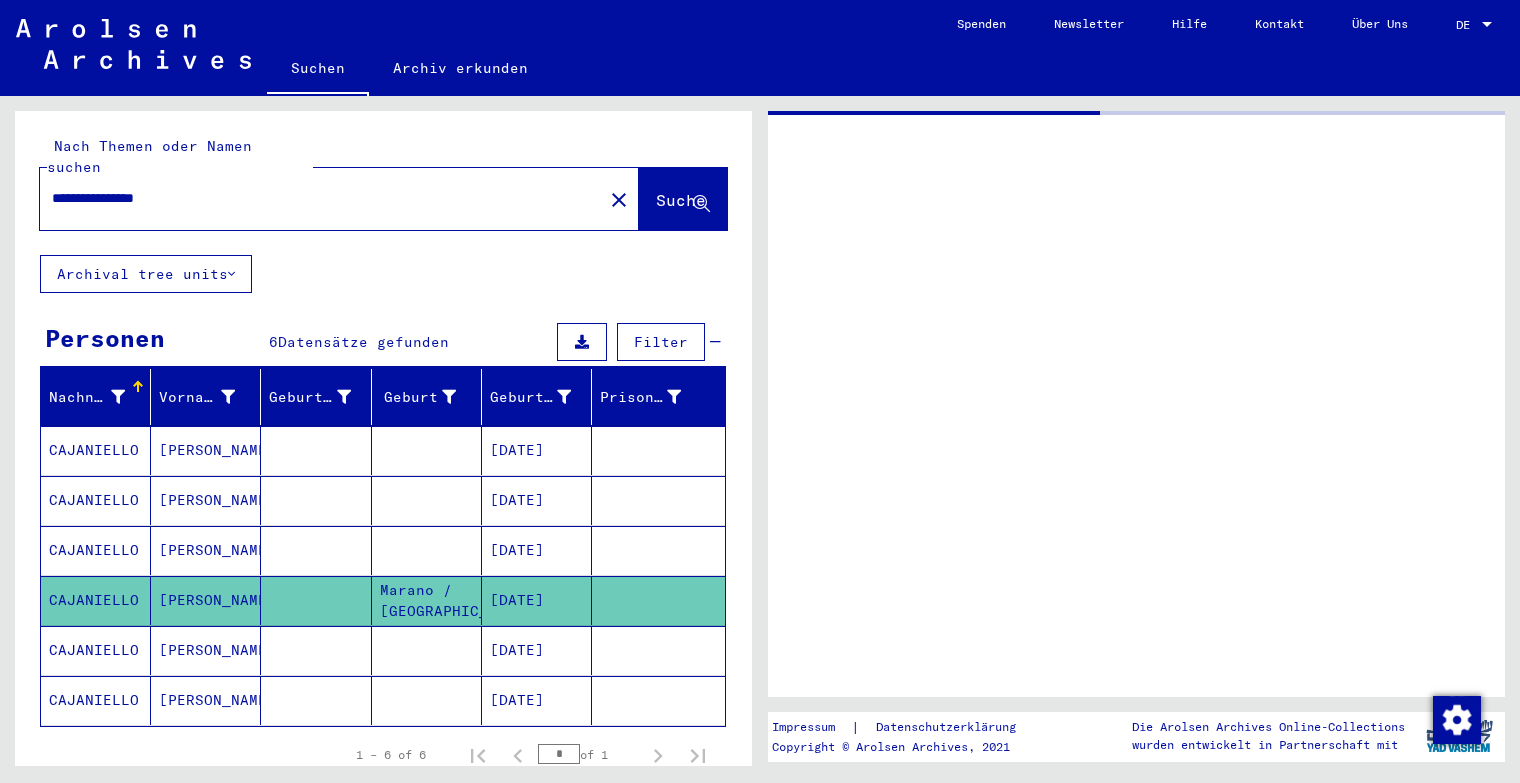 scroll, scrollTop: 0, scrollLeft: 0, axis: both 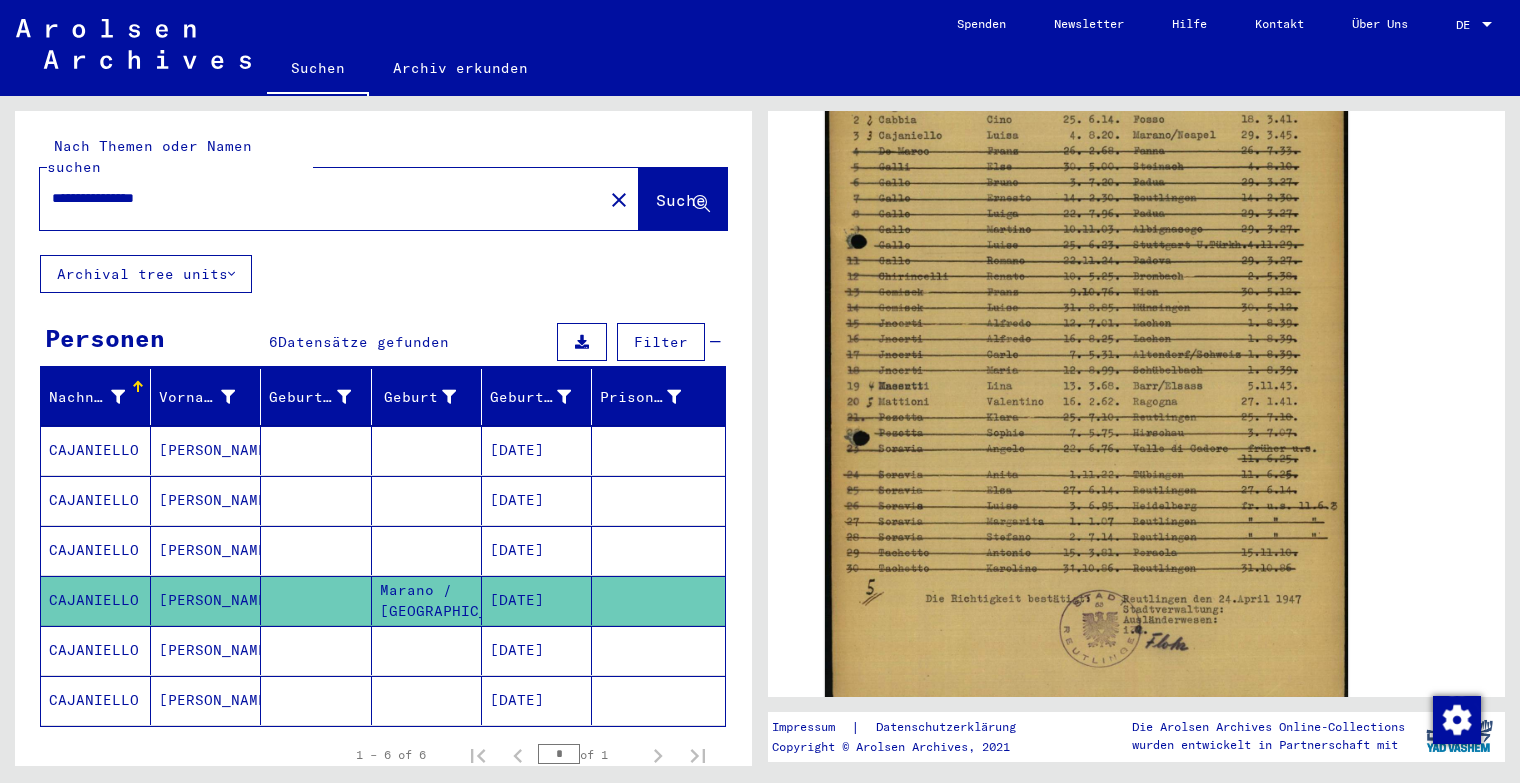 click on "CAJANIELLO" at bounding box center (96, 600) 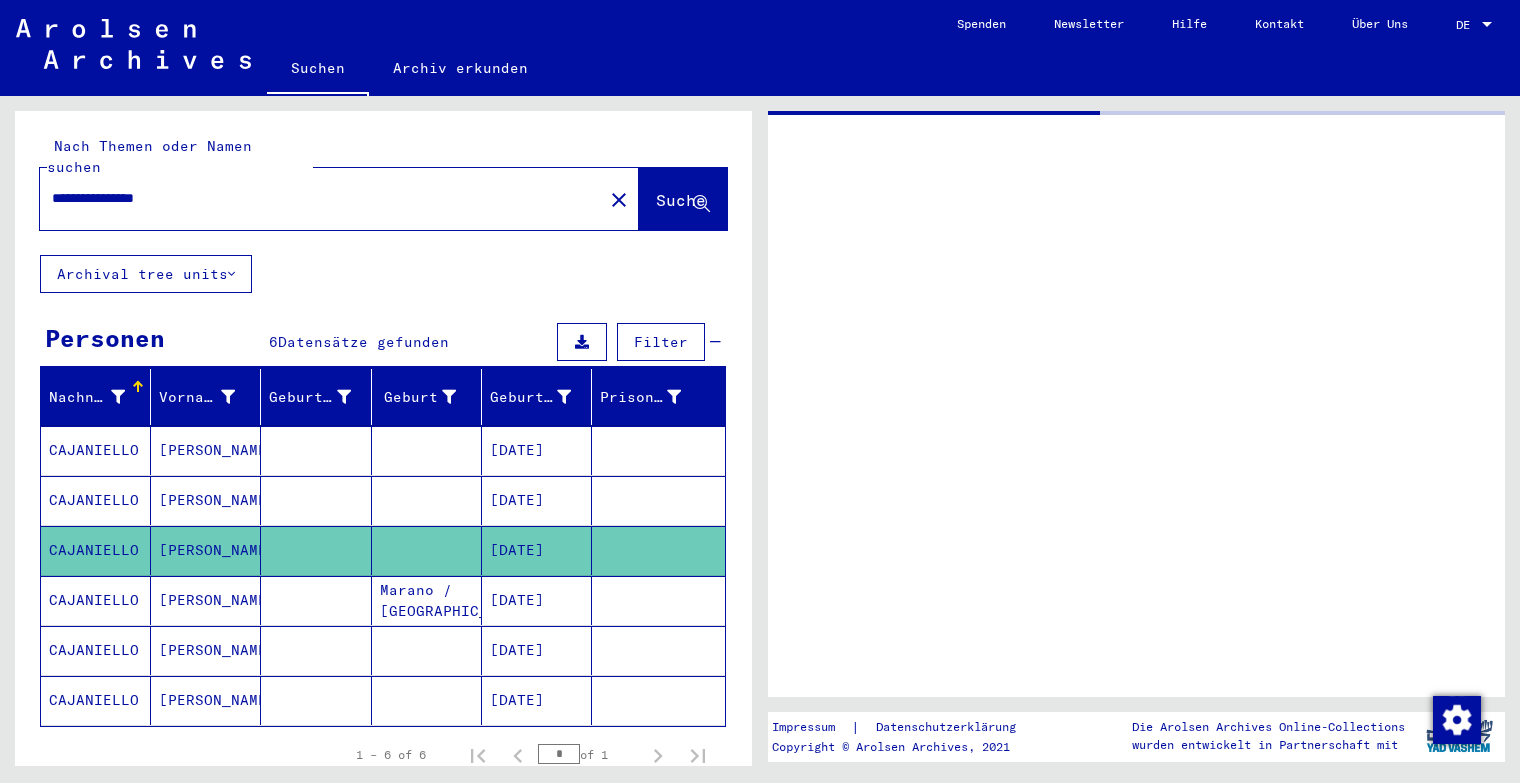 scroll, scrollTop: 0, scrollLeft: 0, axis: both 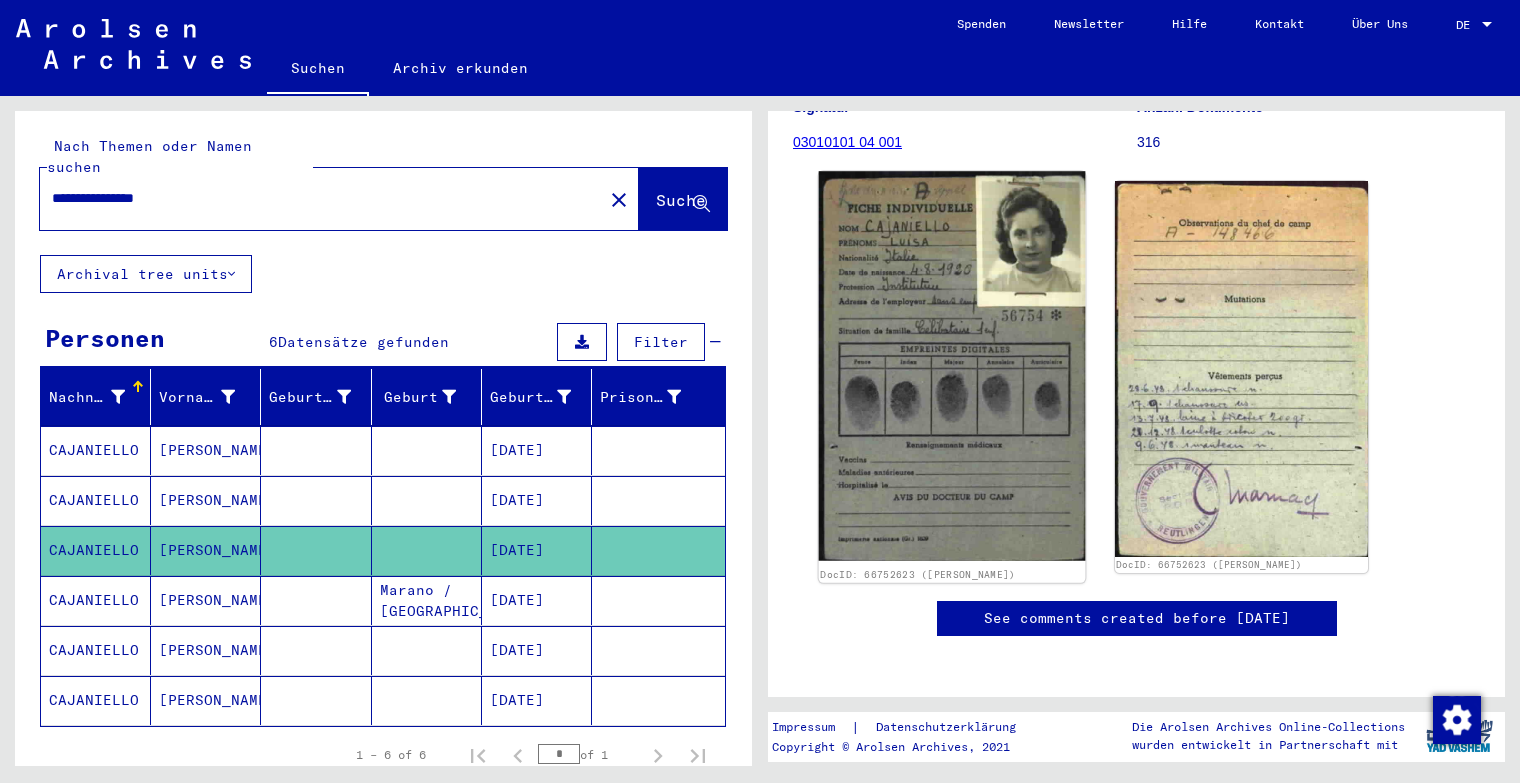click 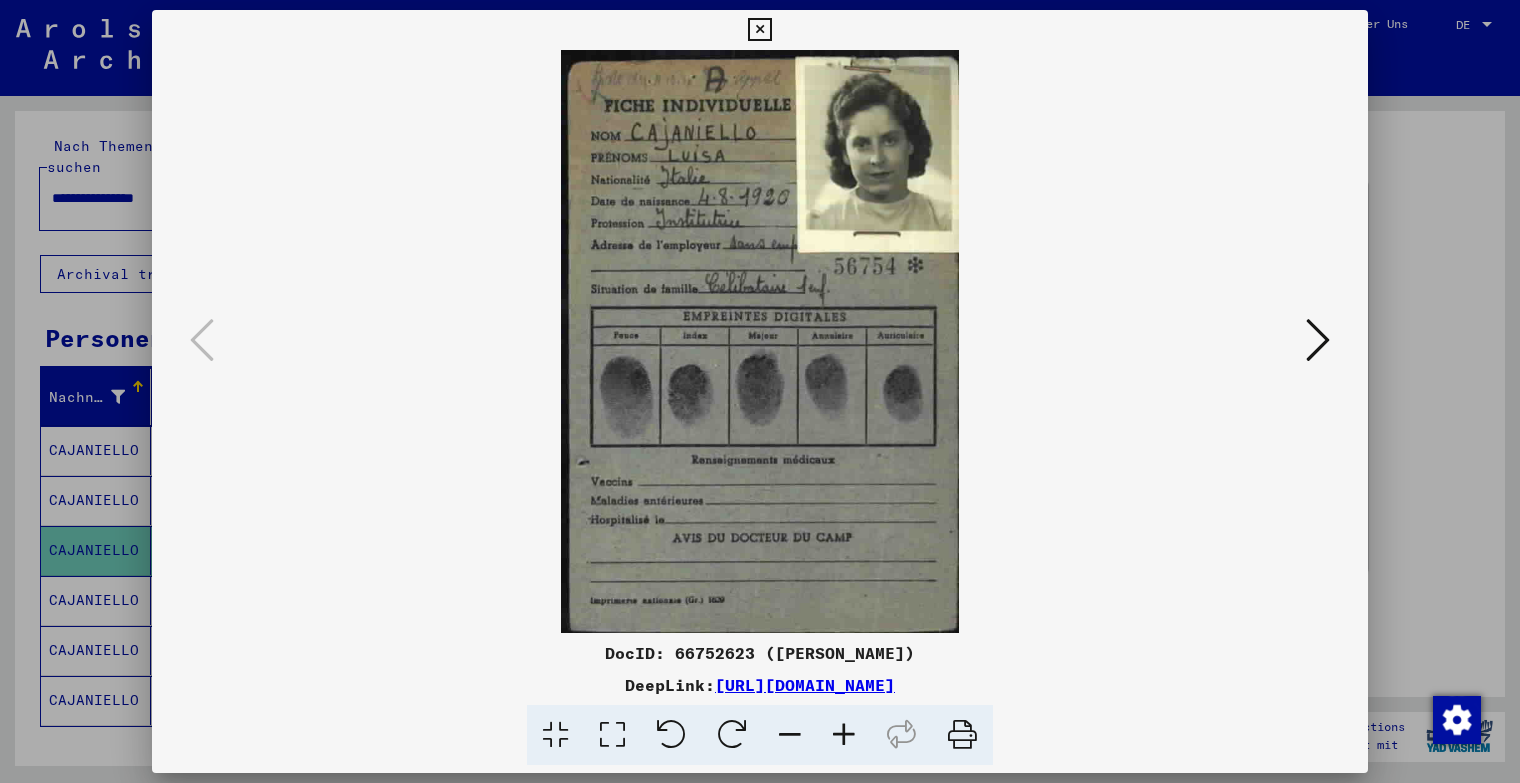 drag, startPoint x: 1122, startPoint y: 683, endPoint x: 505, endPoint y: 691, distance: 617.0519 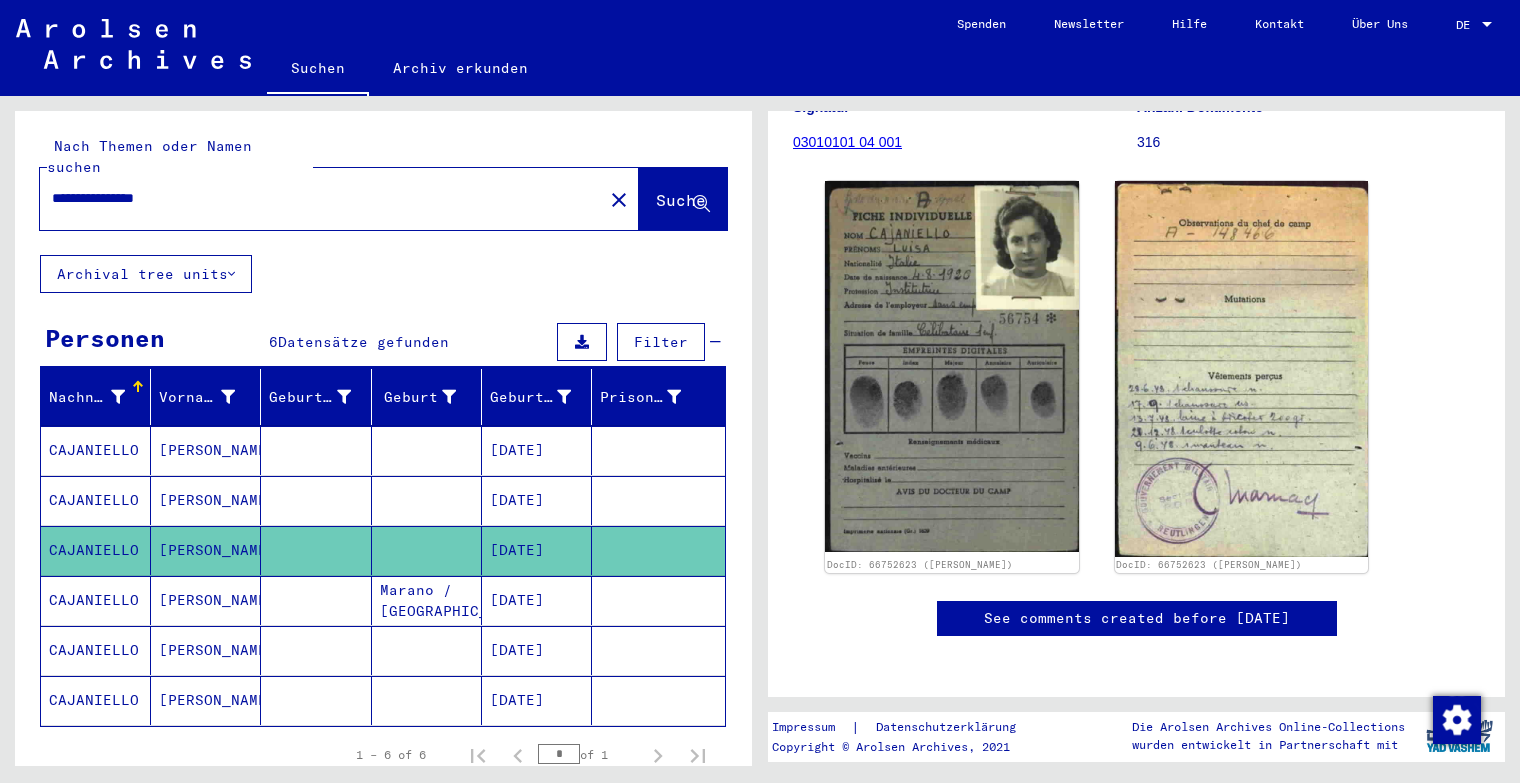 click on "CAJANIELLO" at bounding box center [96, 550] 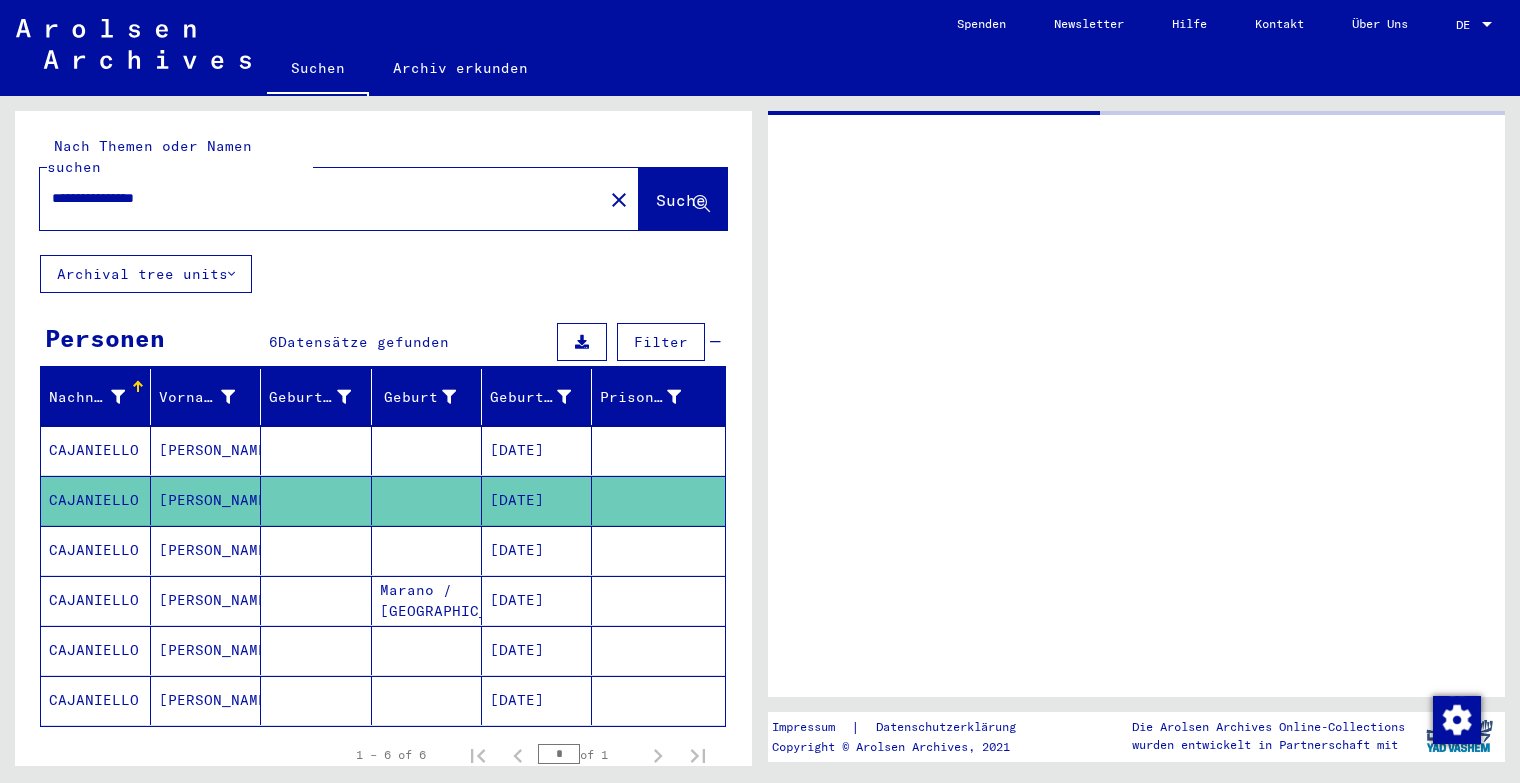 scroll, scrollTop: 0, scrollLeft: 0, axis: both 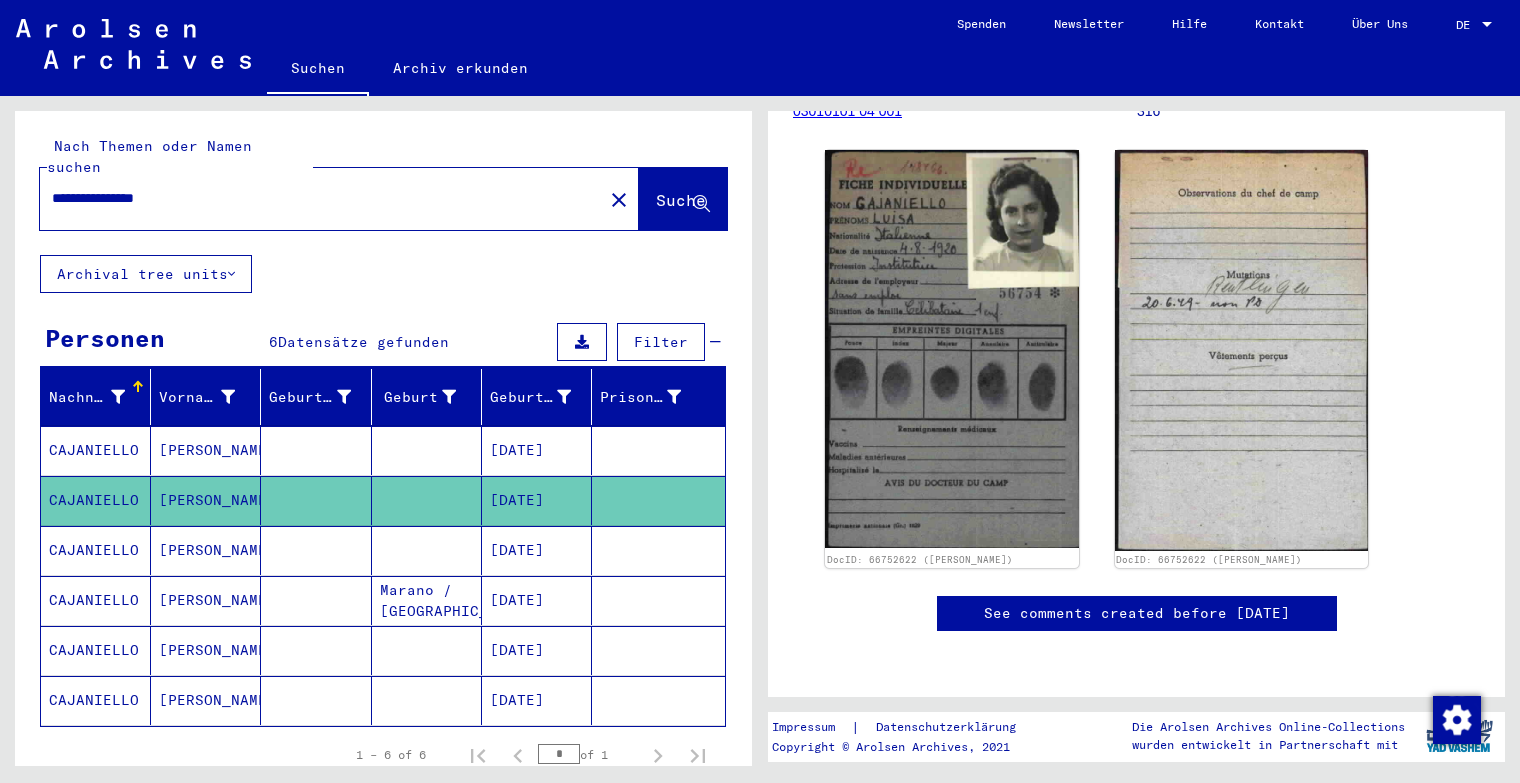 click on "CAJANIELLO" at bounding box center [96, 650] 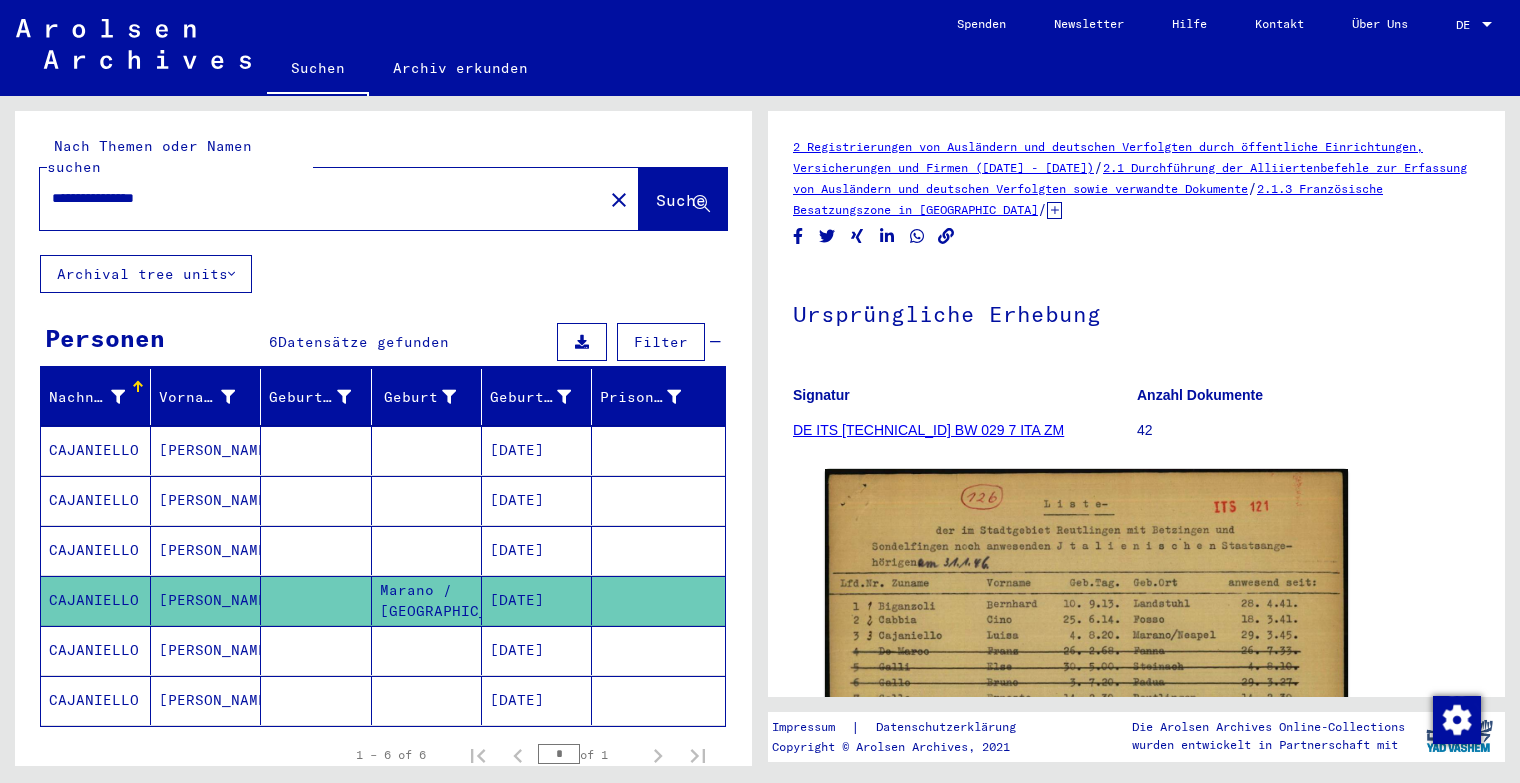 scroll, scrollTop: 0, scrollLeft: 0, axis: both 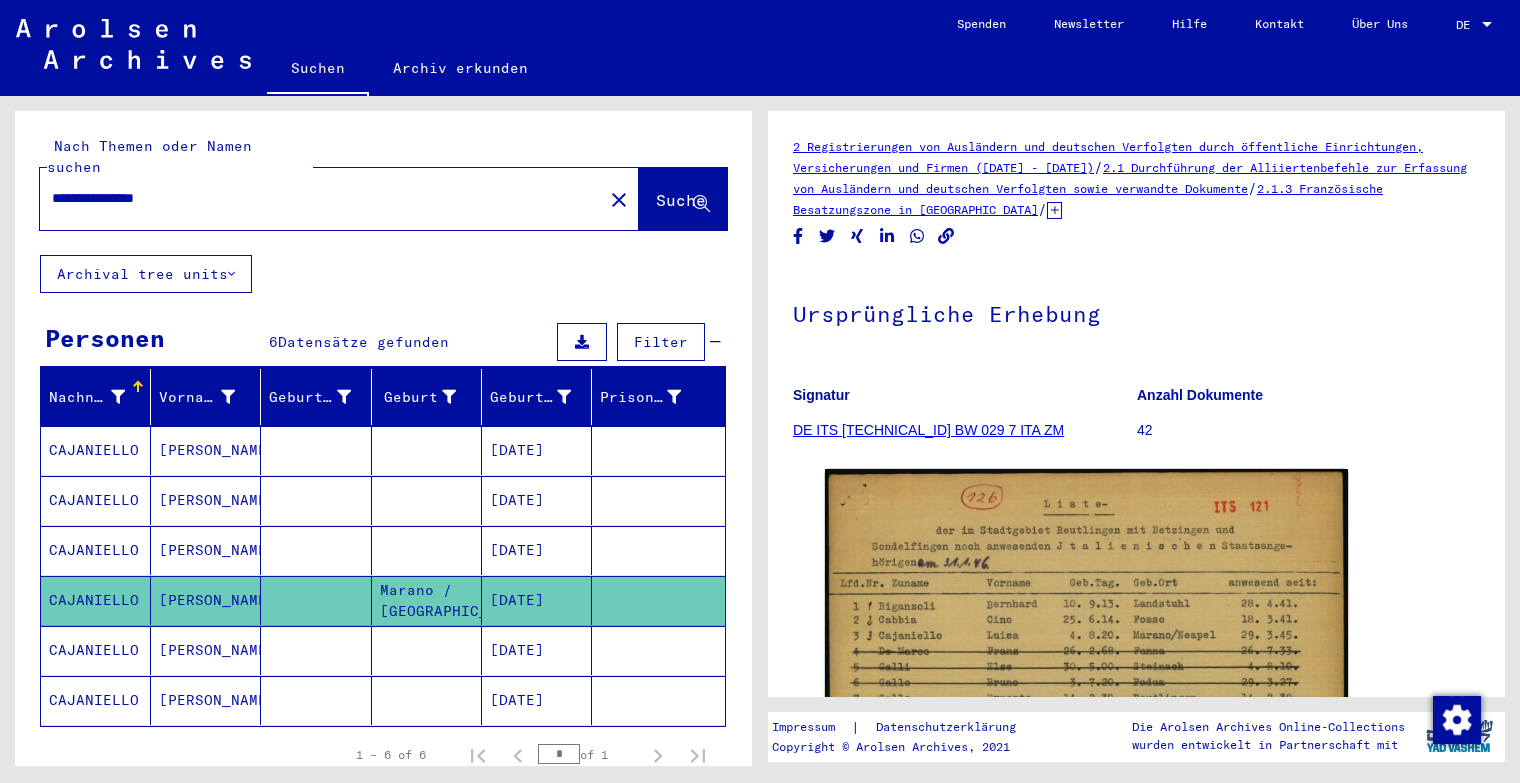 click on "**********" 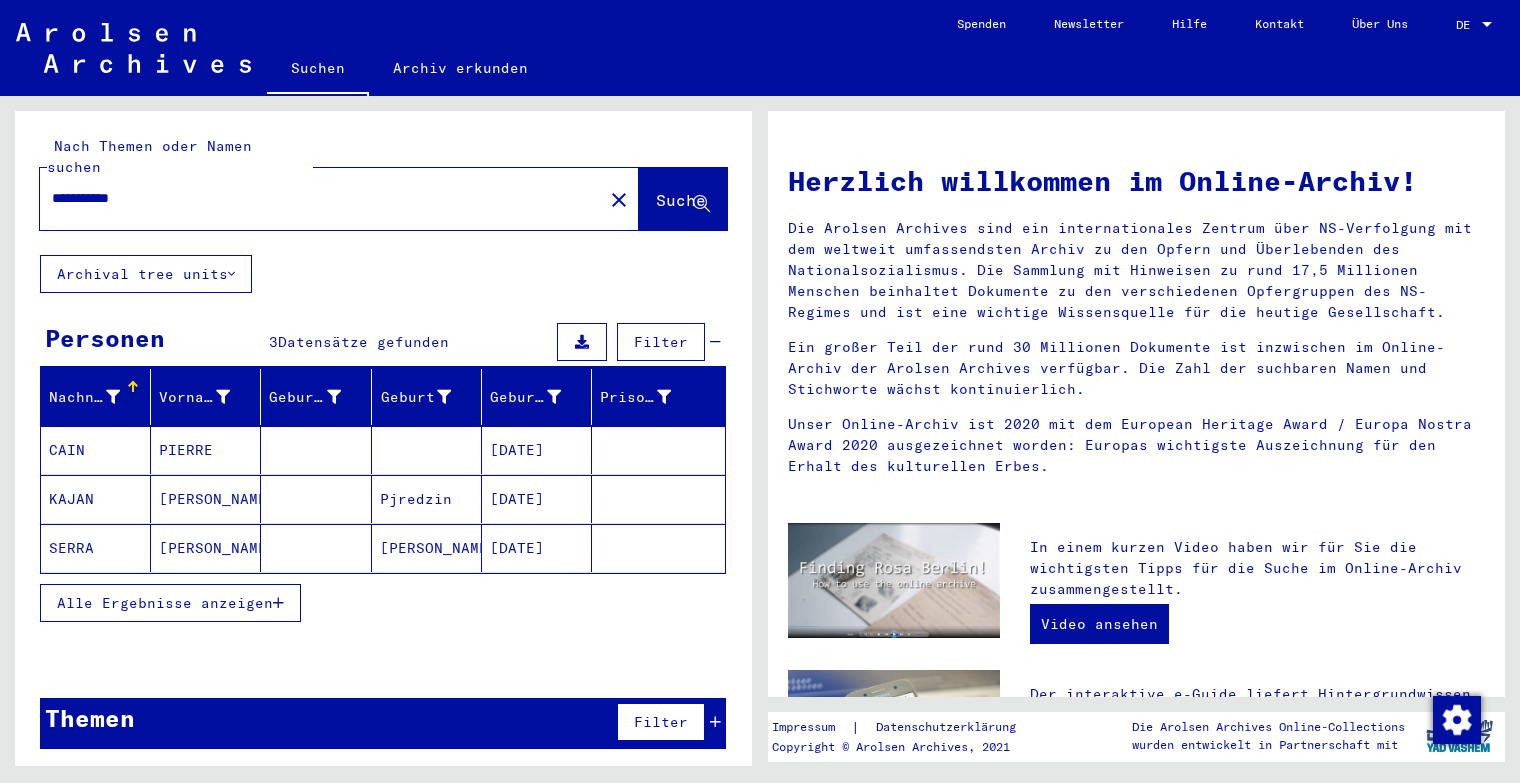 click on "CAIN" at bounding box center [96, 499] 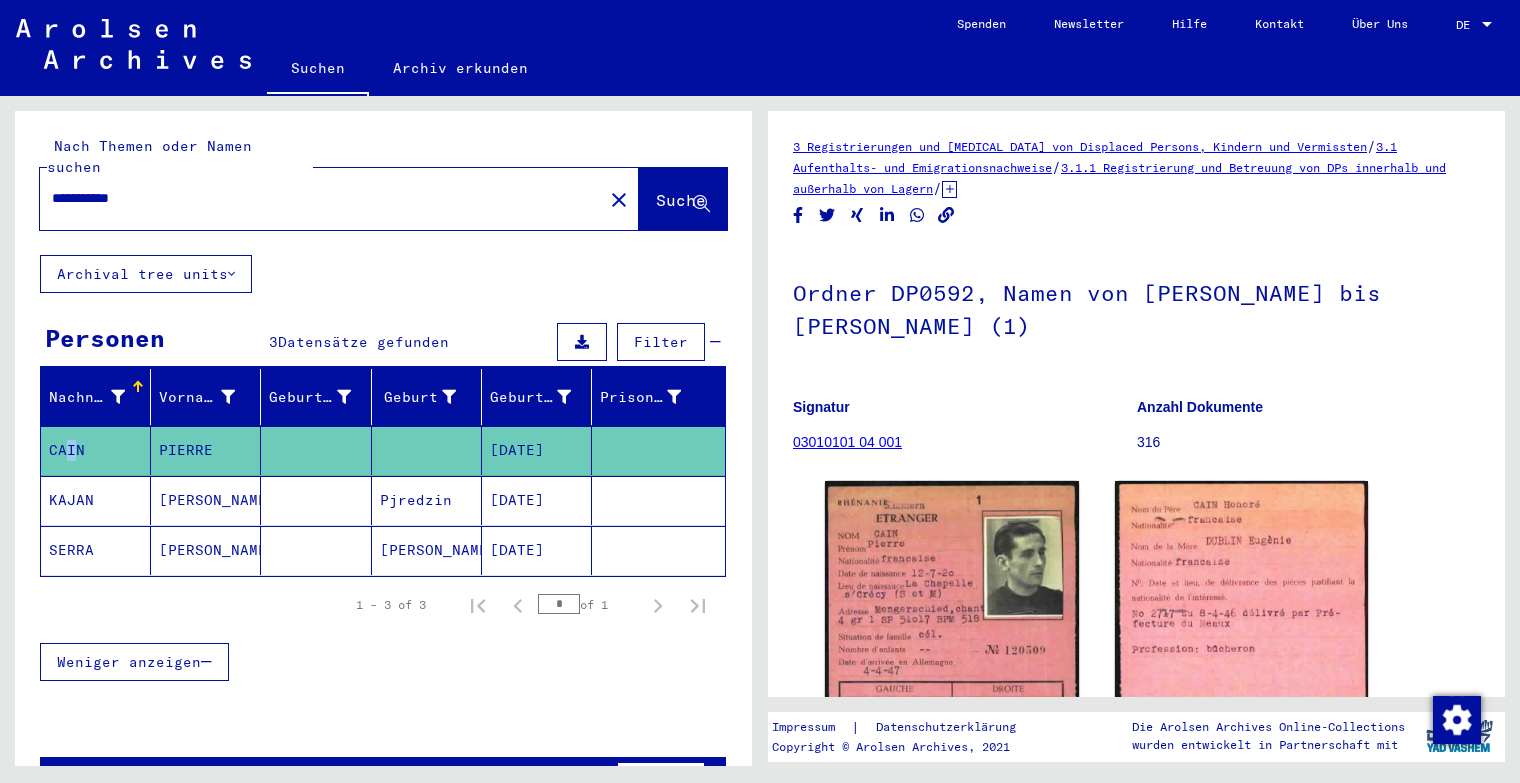 scroll, scrollTop: 224, scrollLeft: 0, axis: vertical 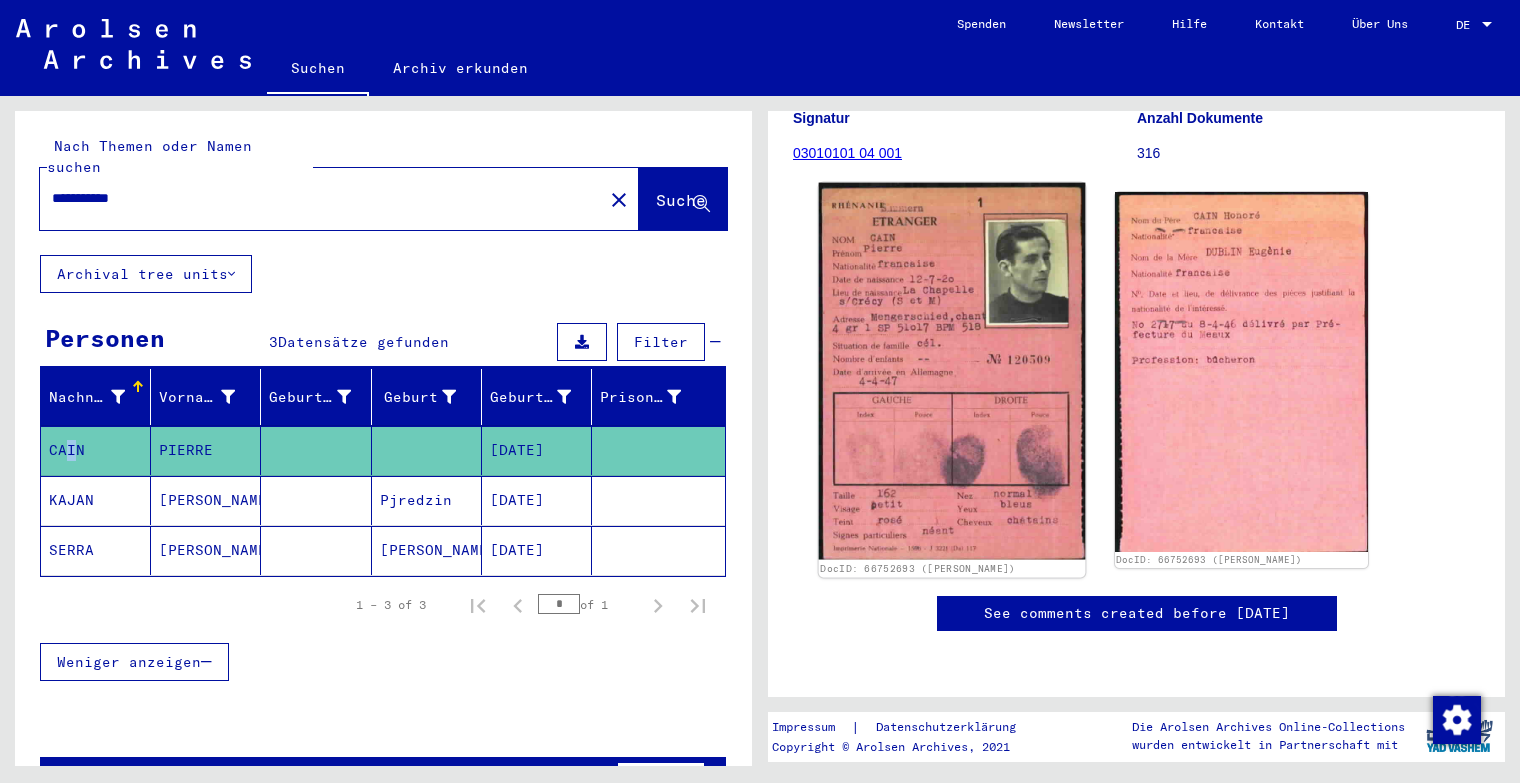 click 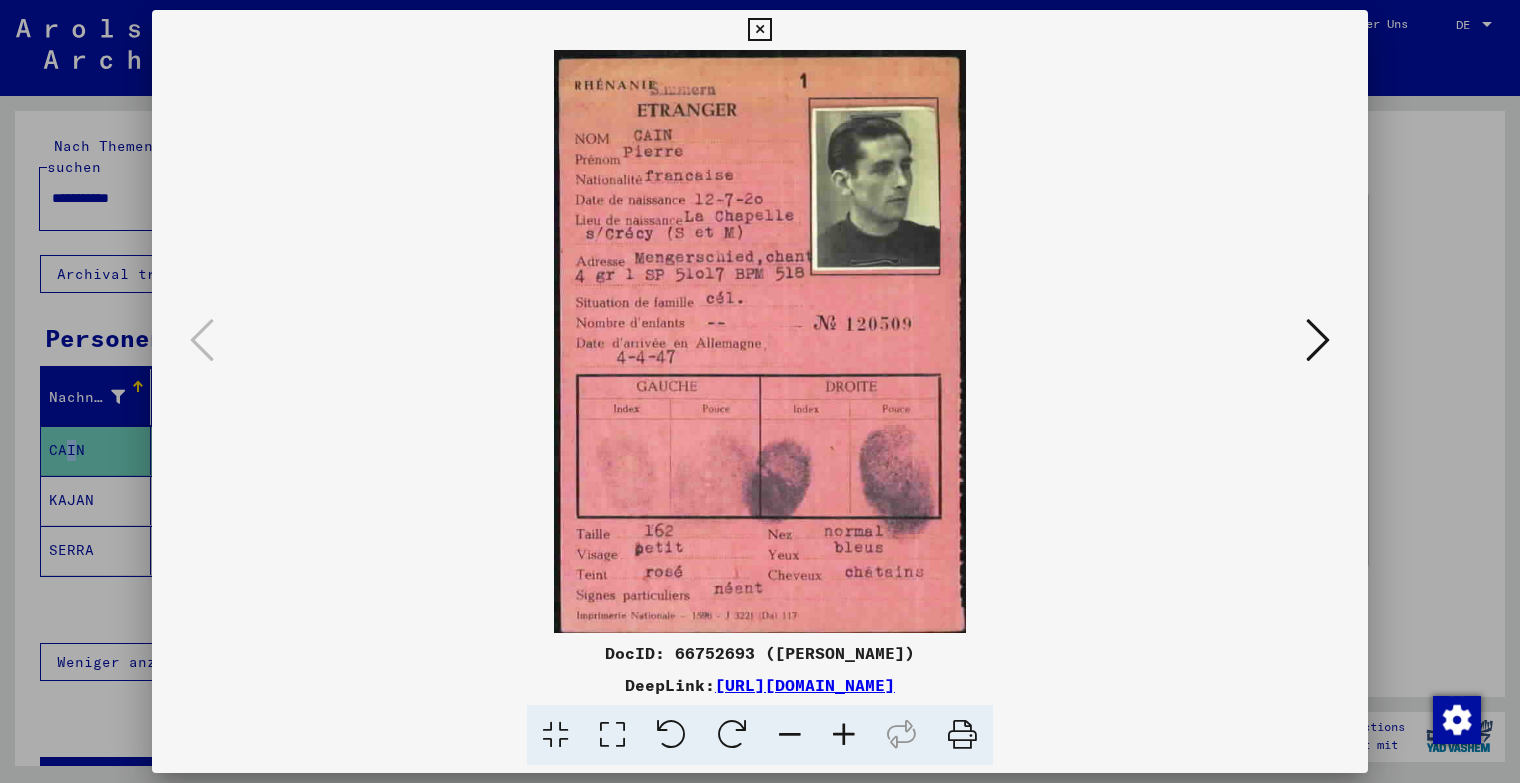 drag, startPoint x: 1148, startPoint y: 688, endPoint x: 521, endPoint y: 688, distance: 627 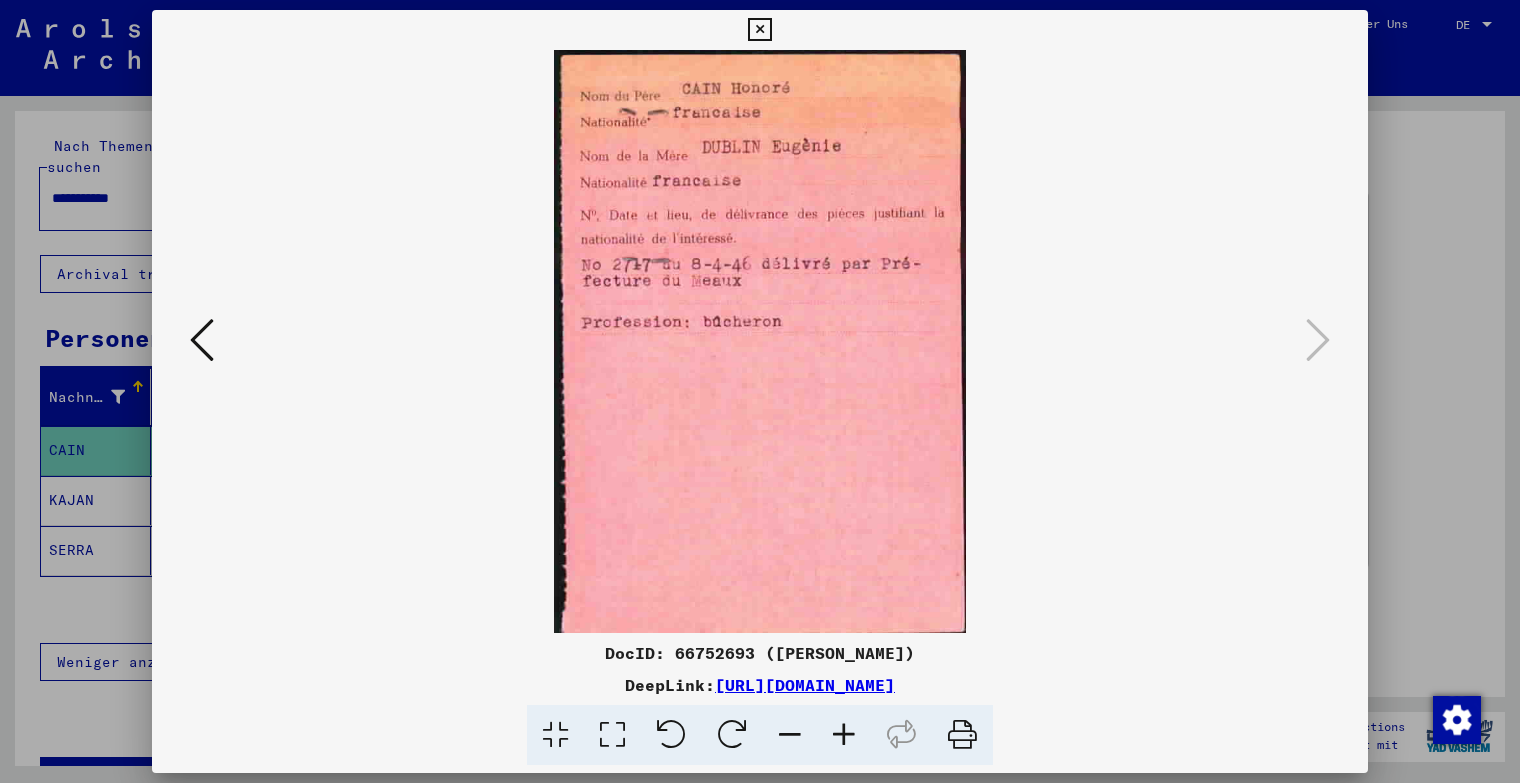 click at bounding box center (760, 391) 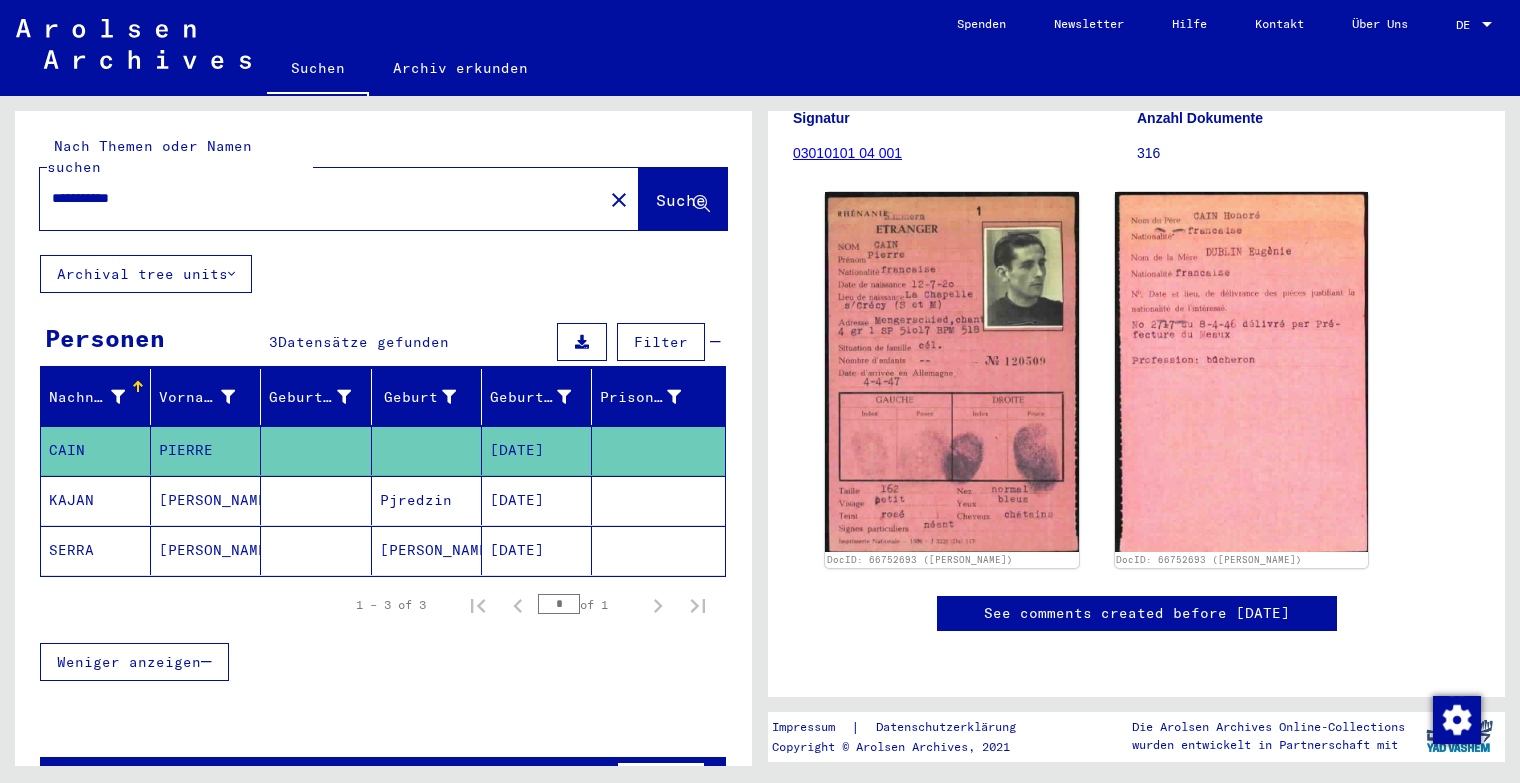 click on "SERRA" 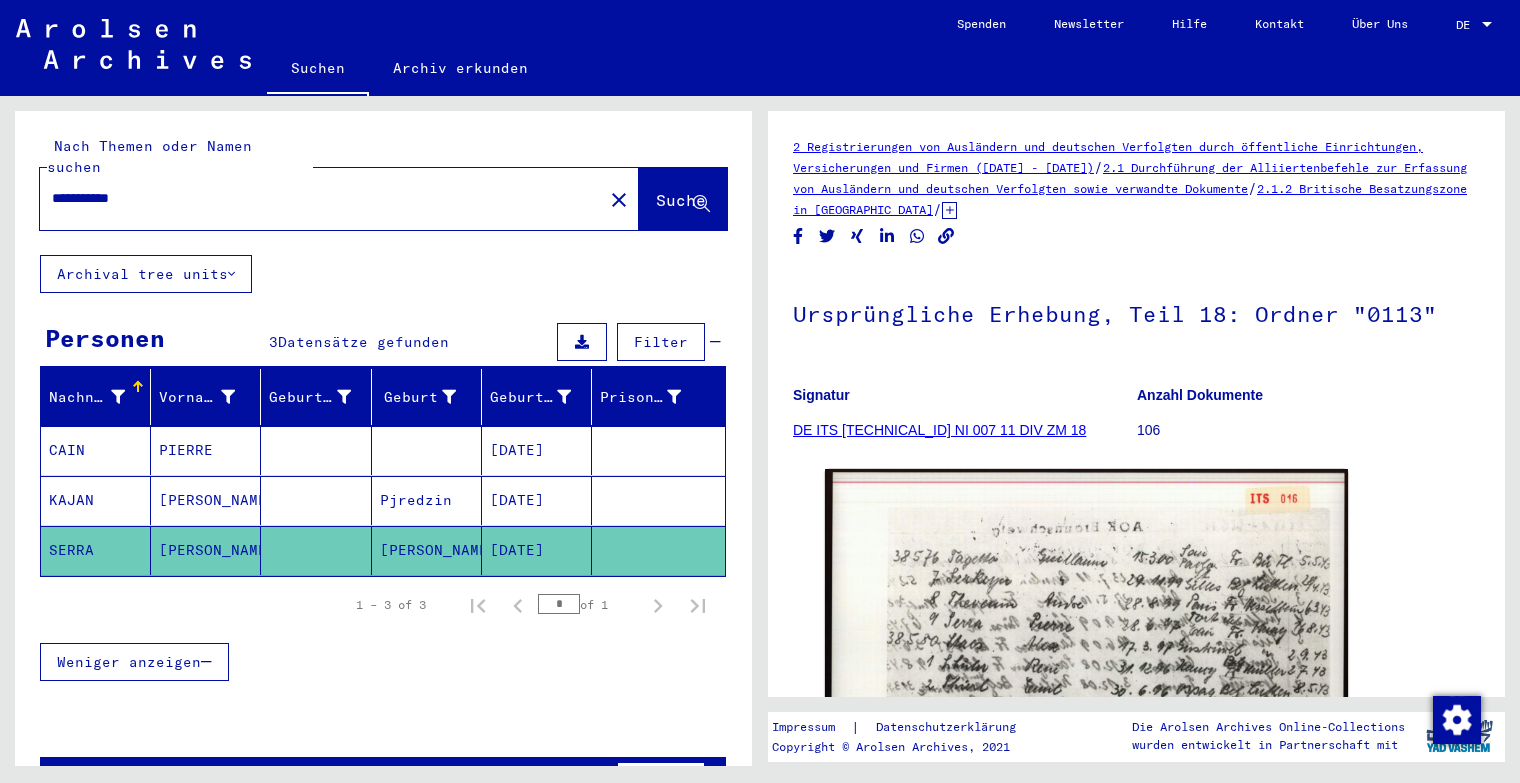 click on "KAJAN" at bounding box center (96, 550) 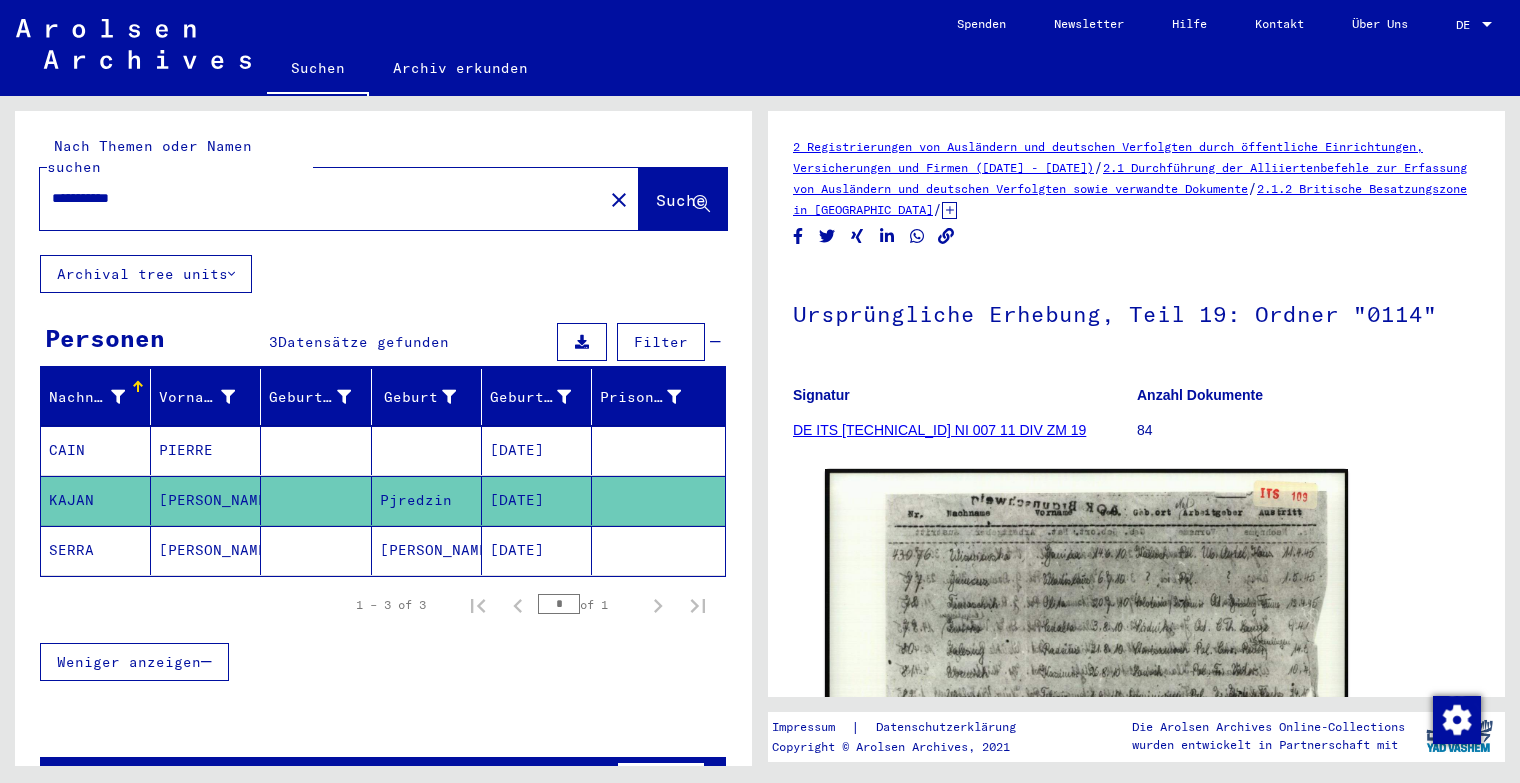 scroll, scrollTop: 0, scrollLeft: 0, axis: both 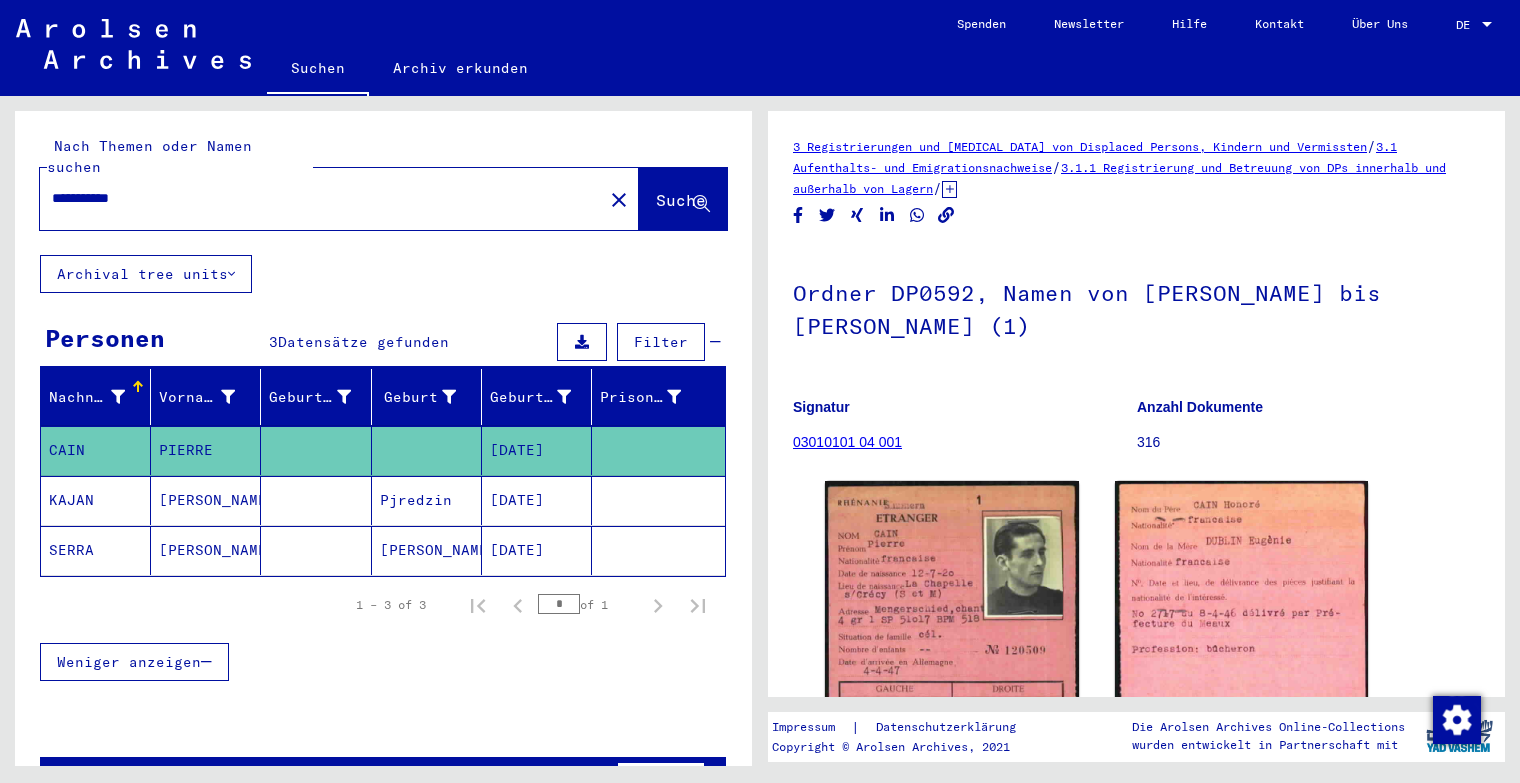 click on "**********" at bounding box center [321, 198] 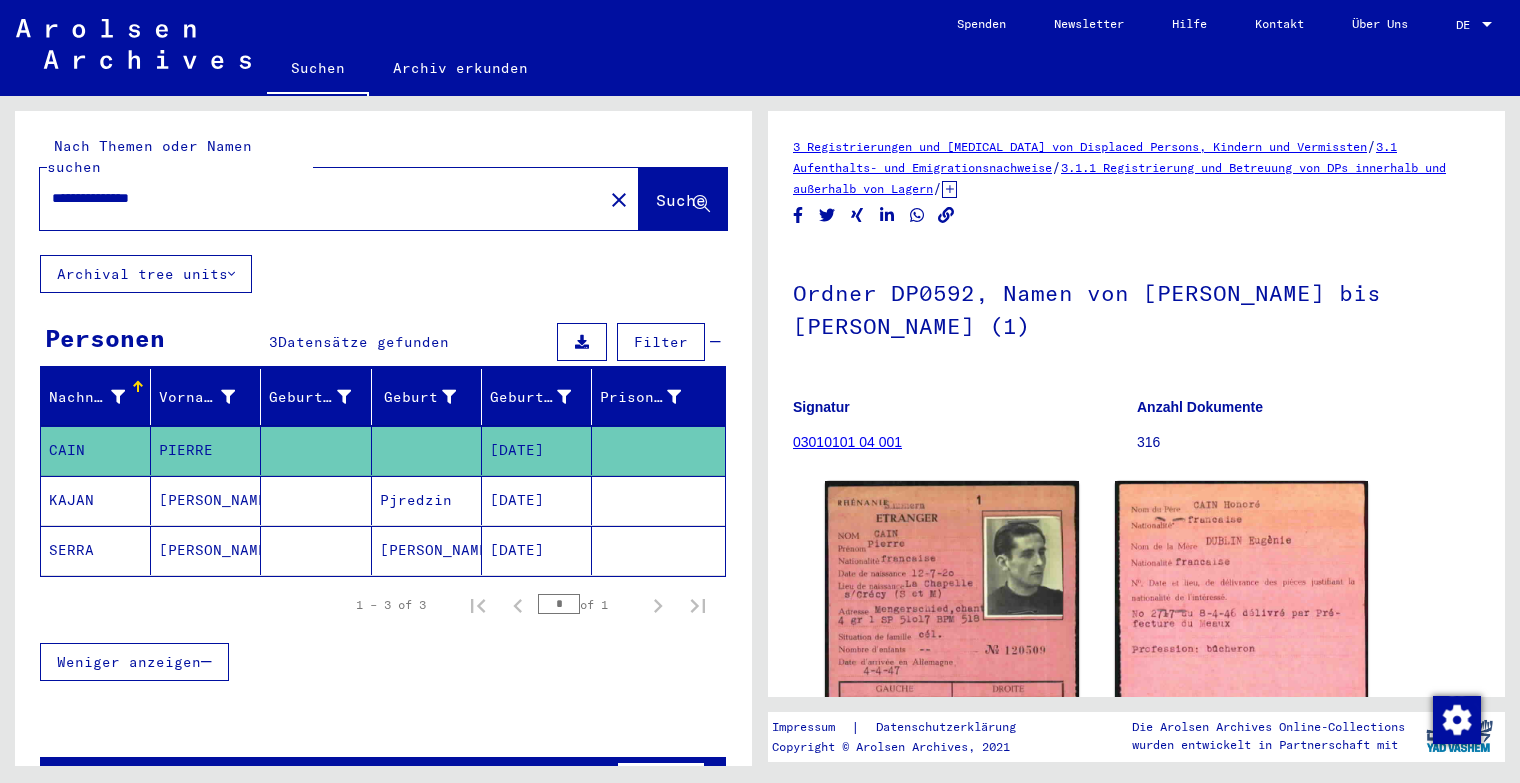 type on "**********" 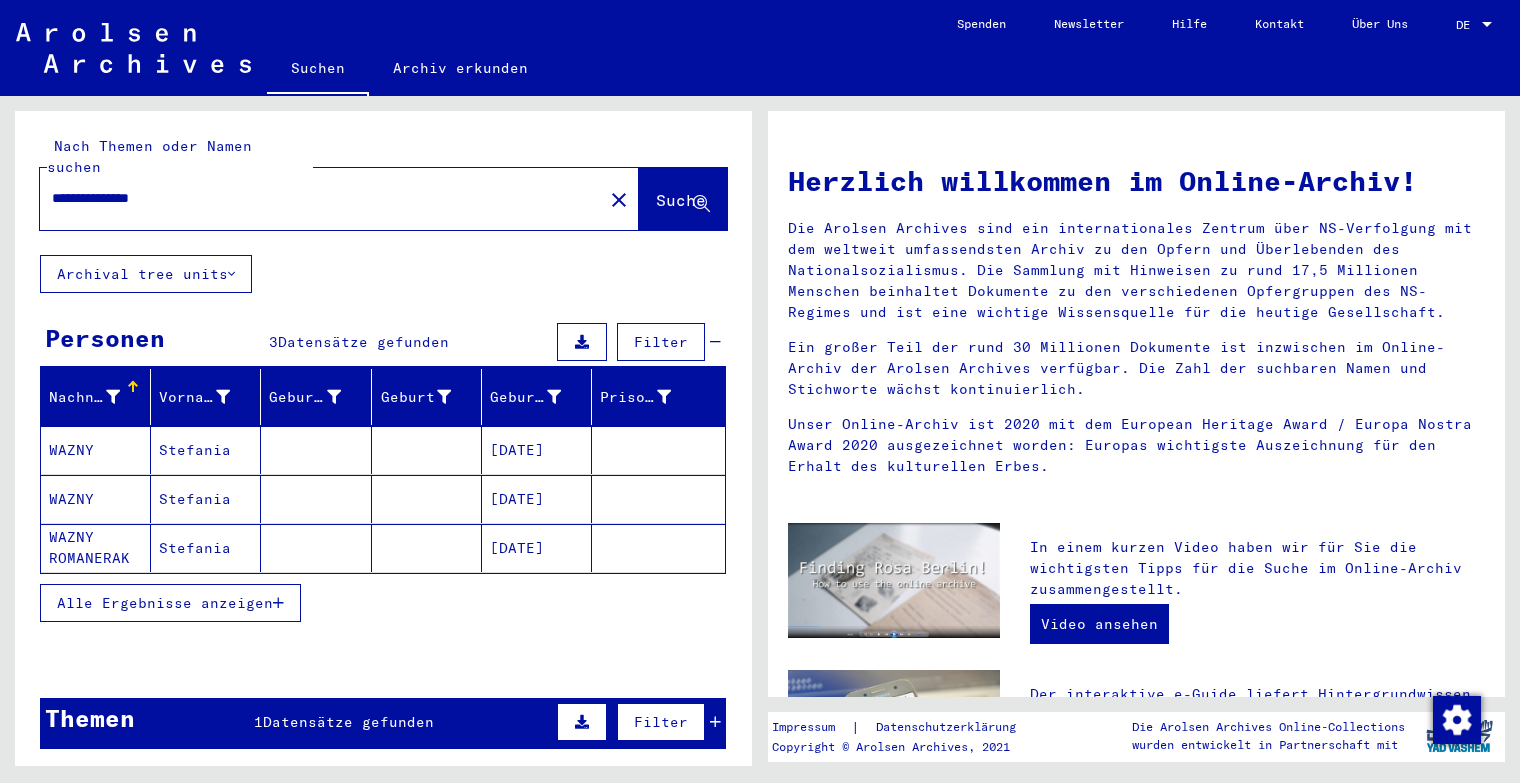 click on "WAZNY" at bounding box center (96, 499) 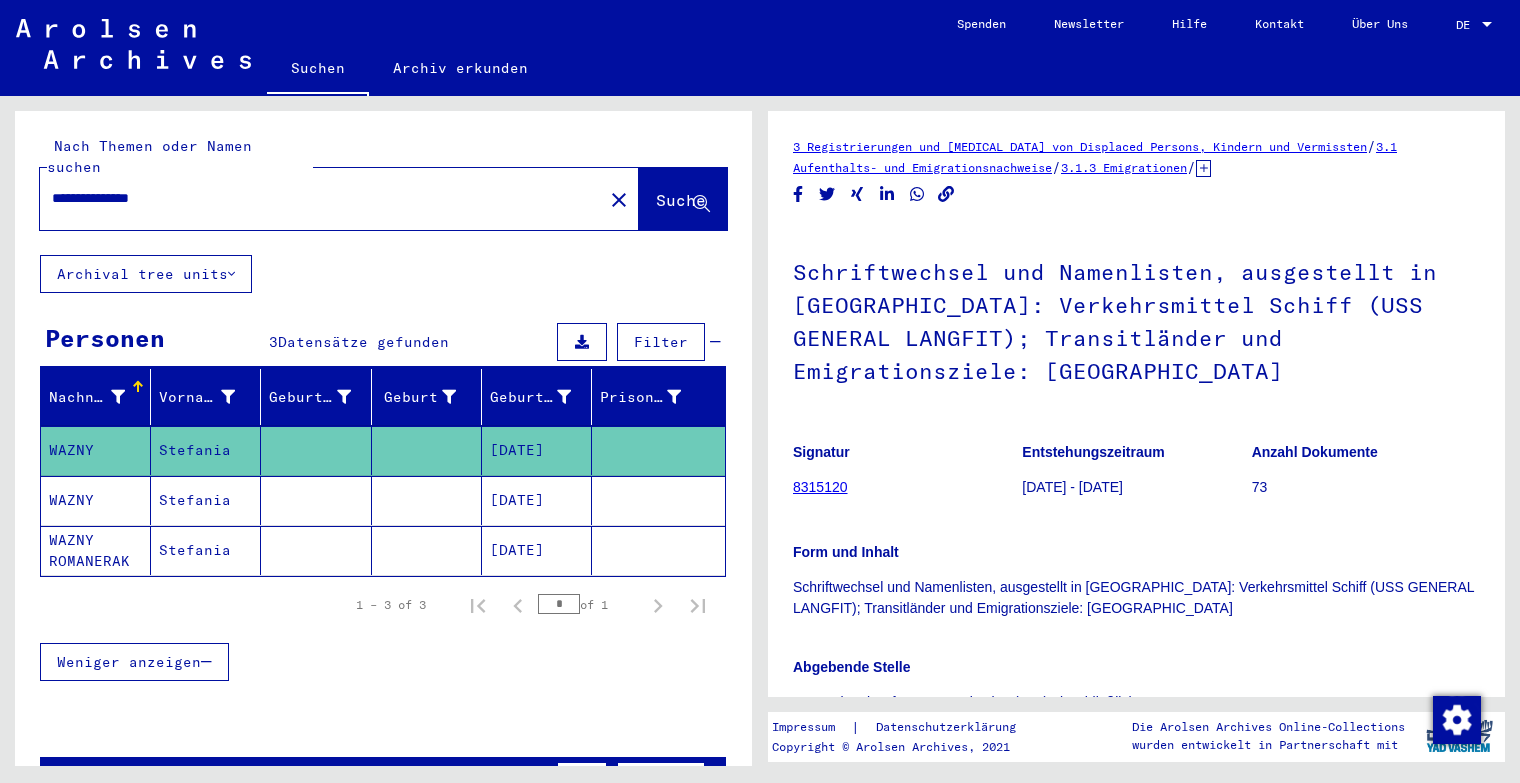 scroll, scrollTop: 41, scrollLeft: 0, axis: vertical 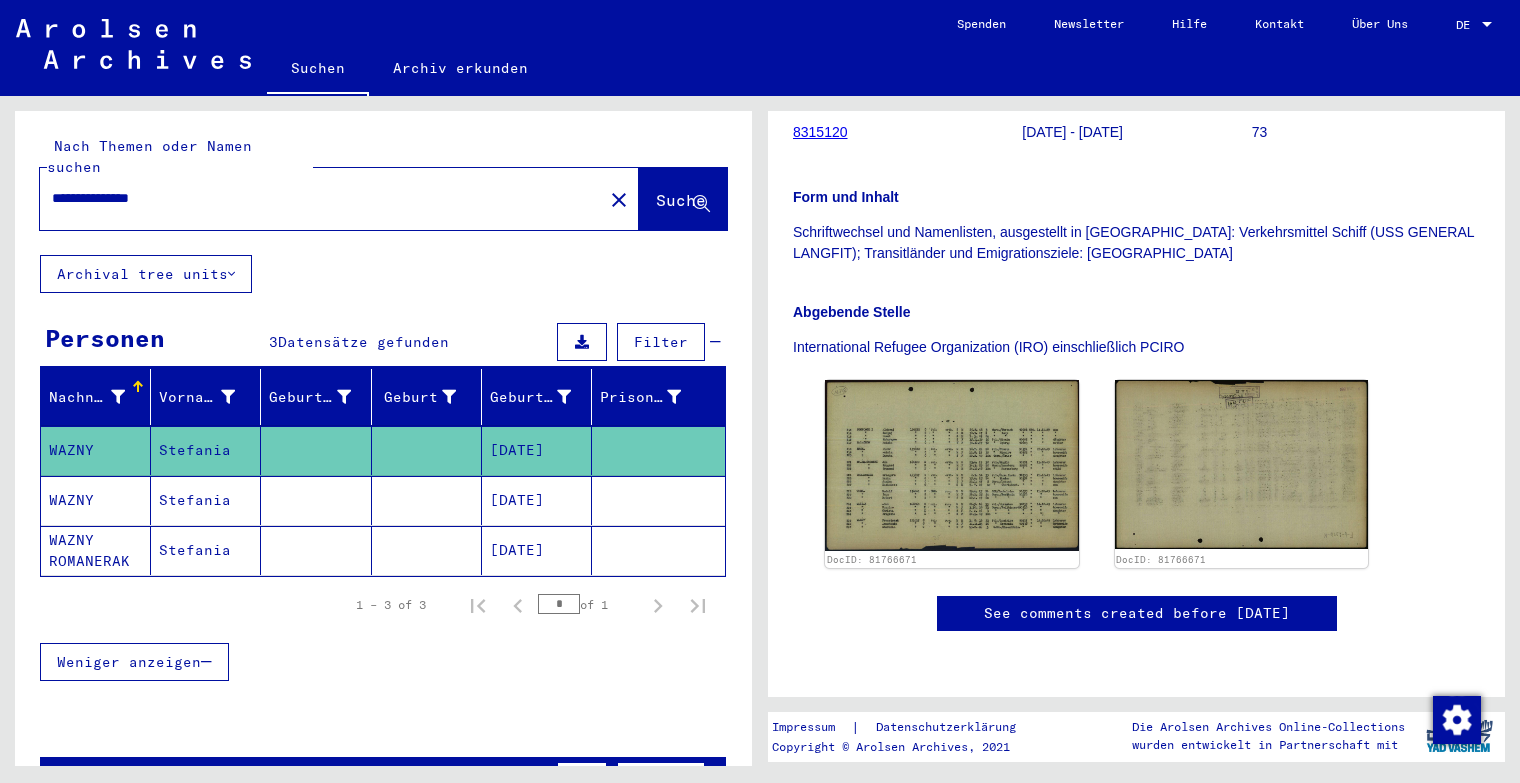 click on "WAZNY" at bounding box center [96, 550] 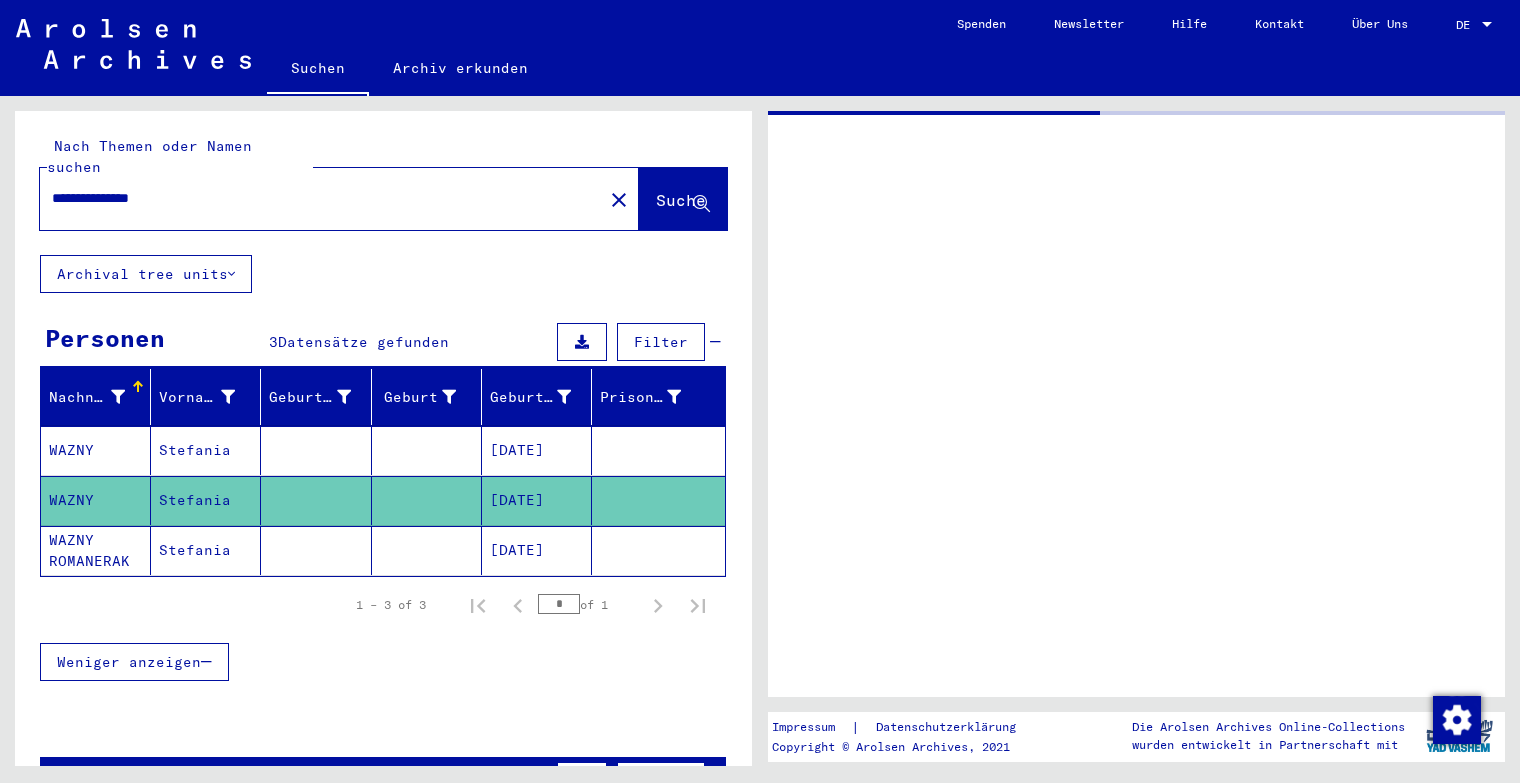 scroll, scrollTop: 0, scrollLeft: 0, axis: both 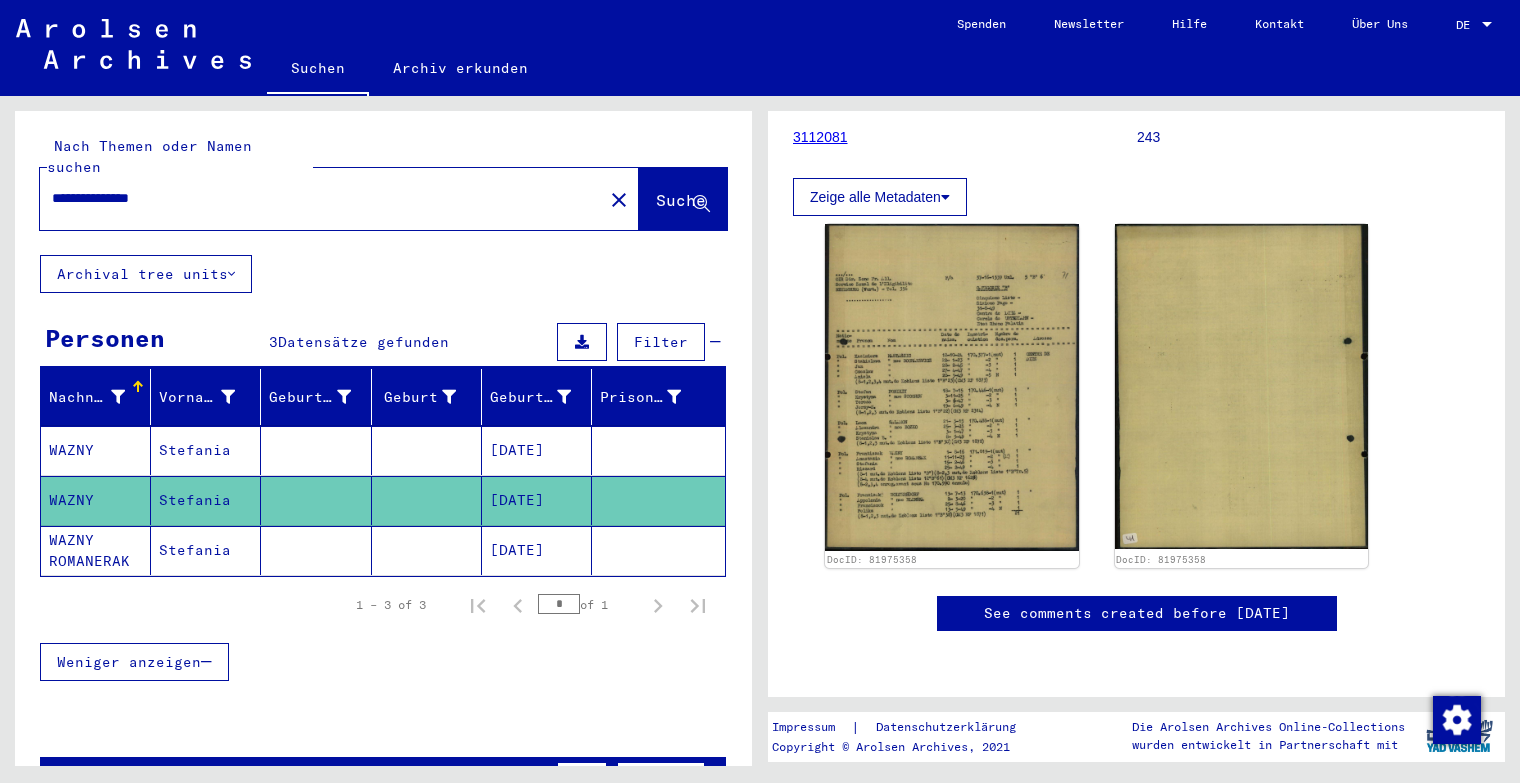 click on "WAZNY ROMANERAK" 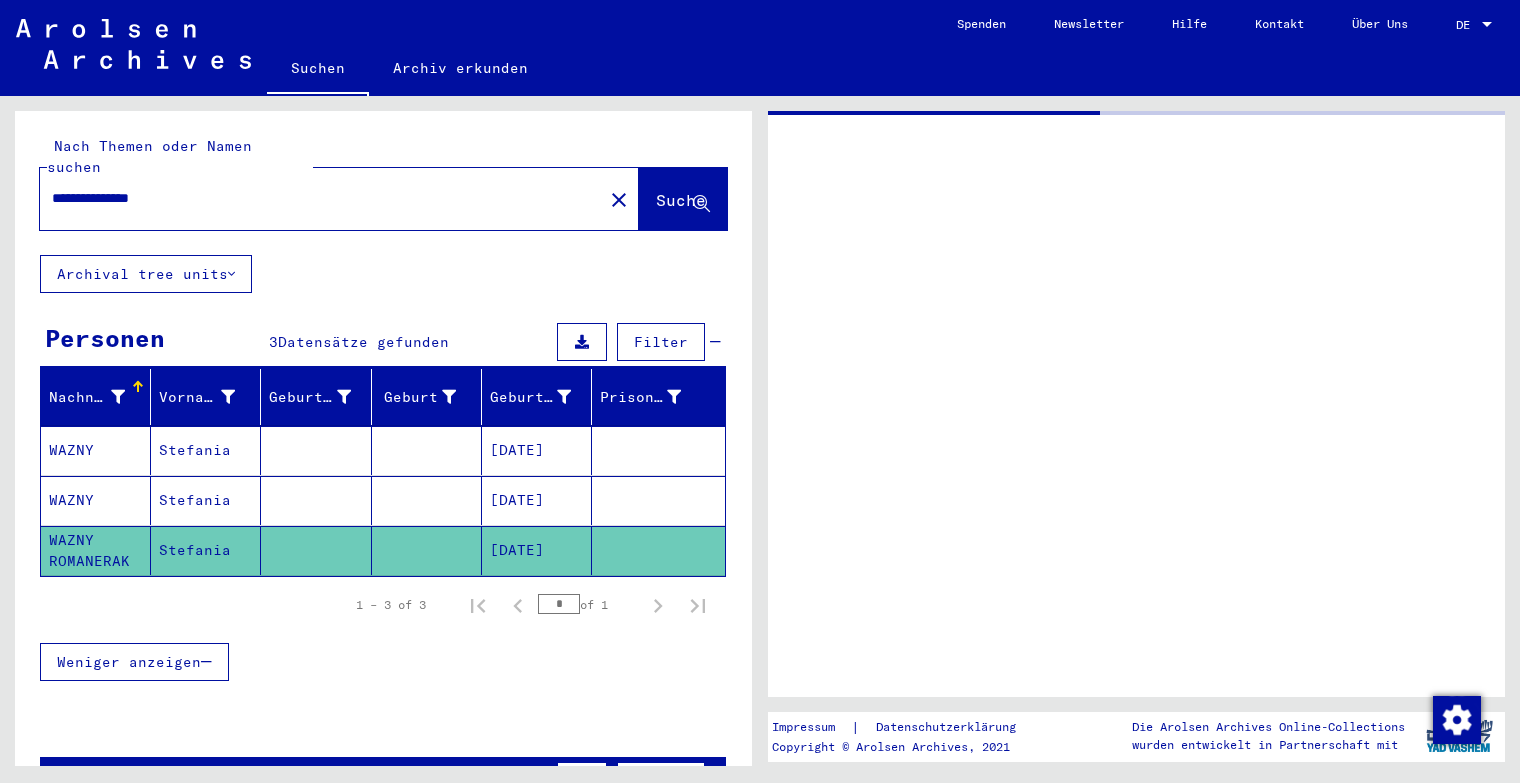 scroll, scrollTop: 0, scrollLeft: 0, axis: both 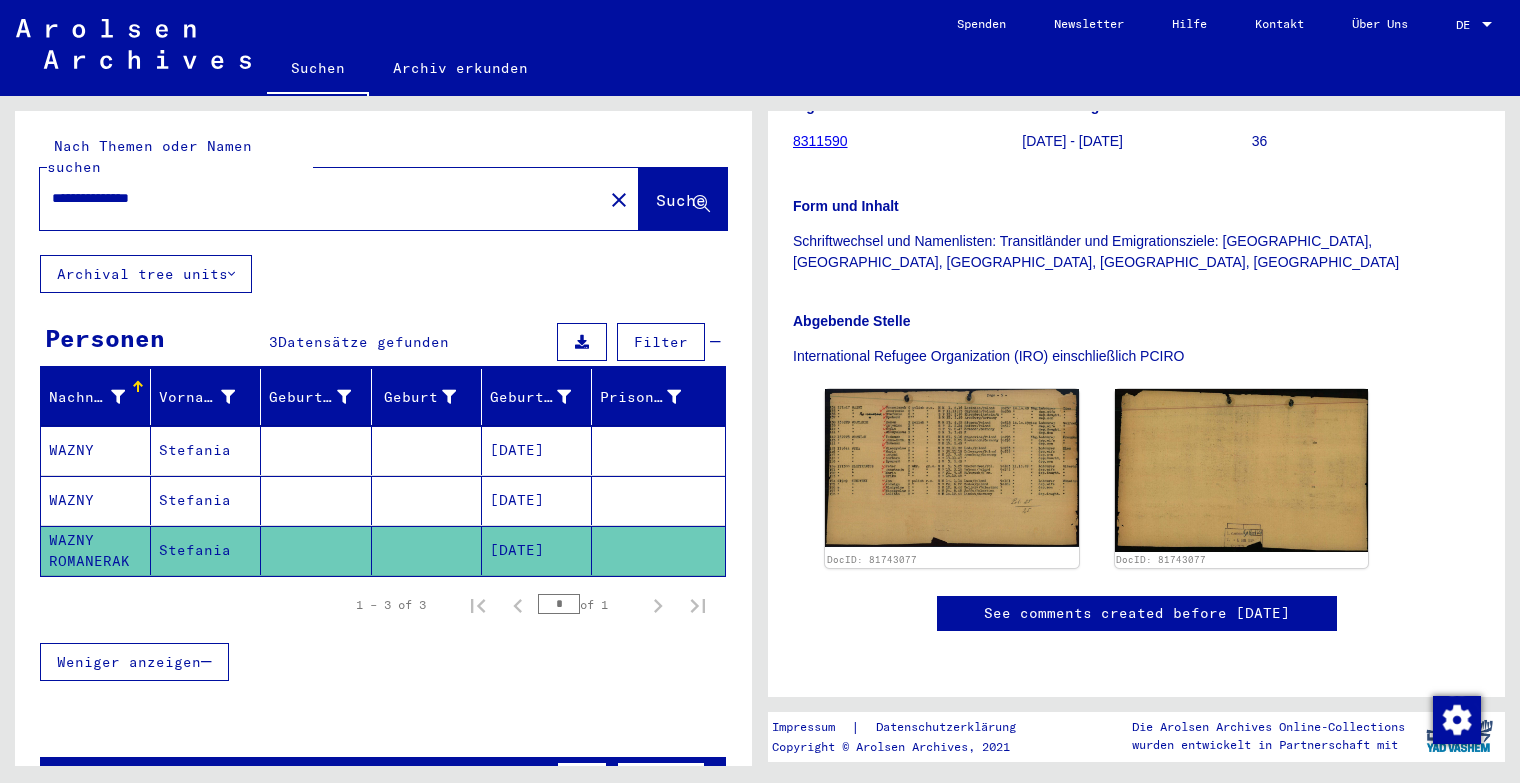 click on "WAZNY" at bounding box center (96, 550) 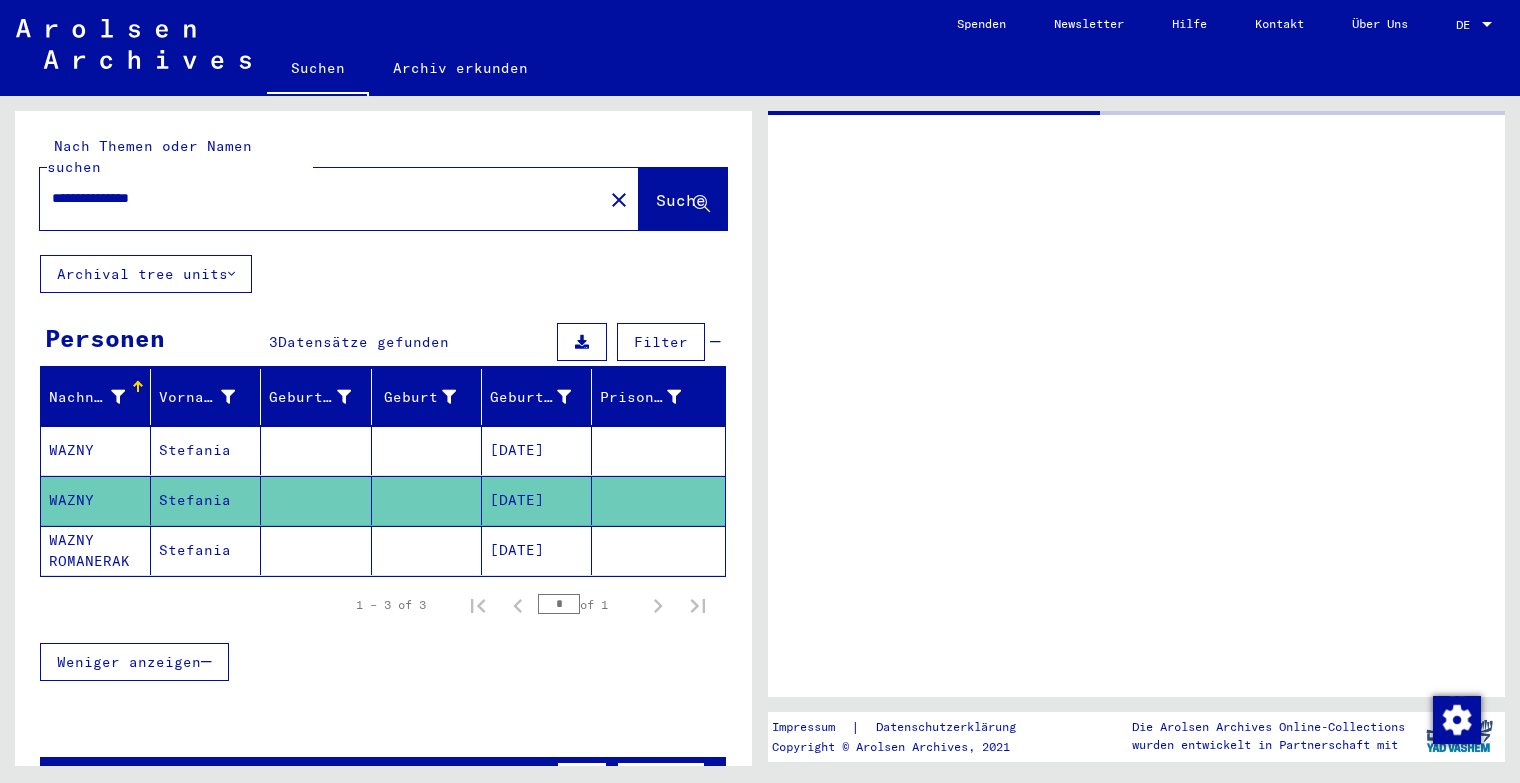 scroll, scrollTop: 0, scrollLeft: 0, axis: both 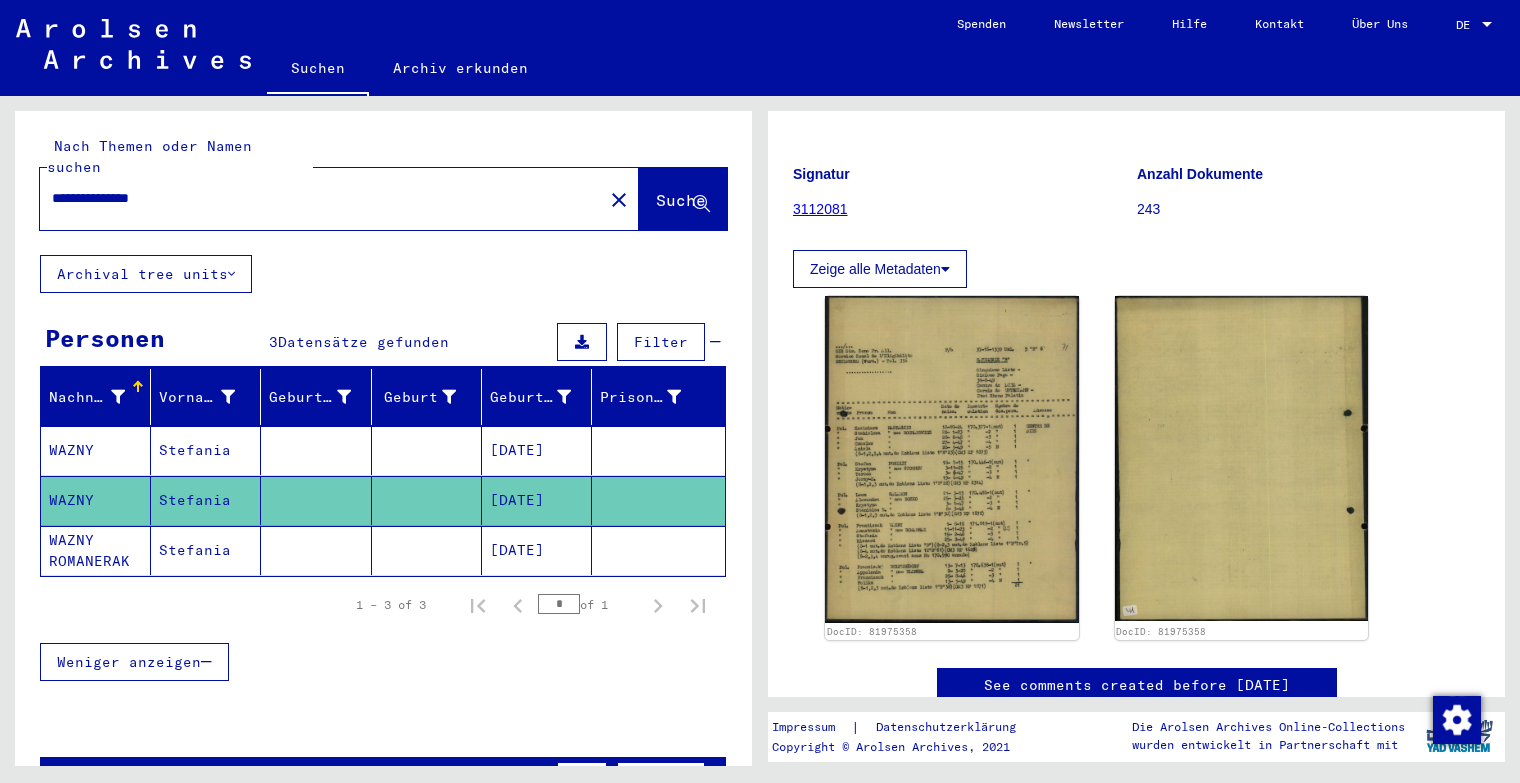 click on "WAZNY" at bounding box center (96, 500) 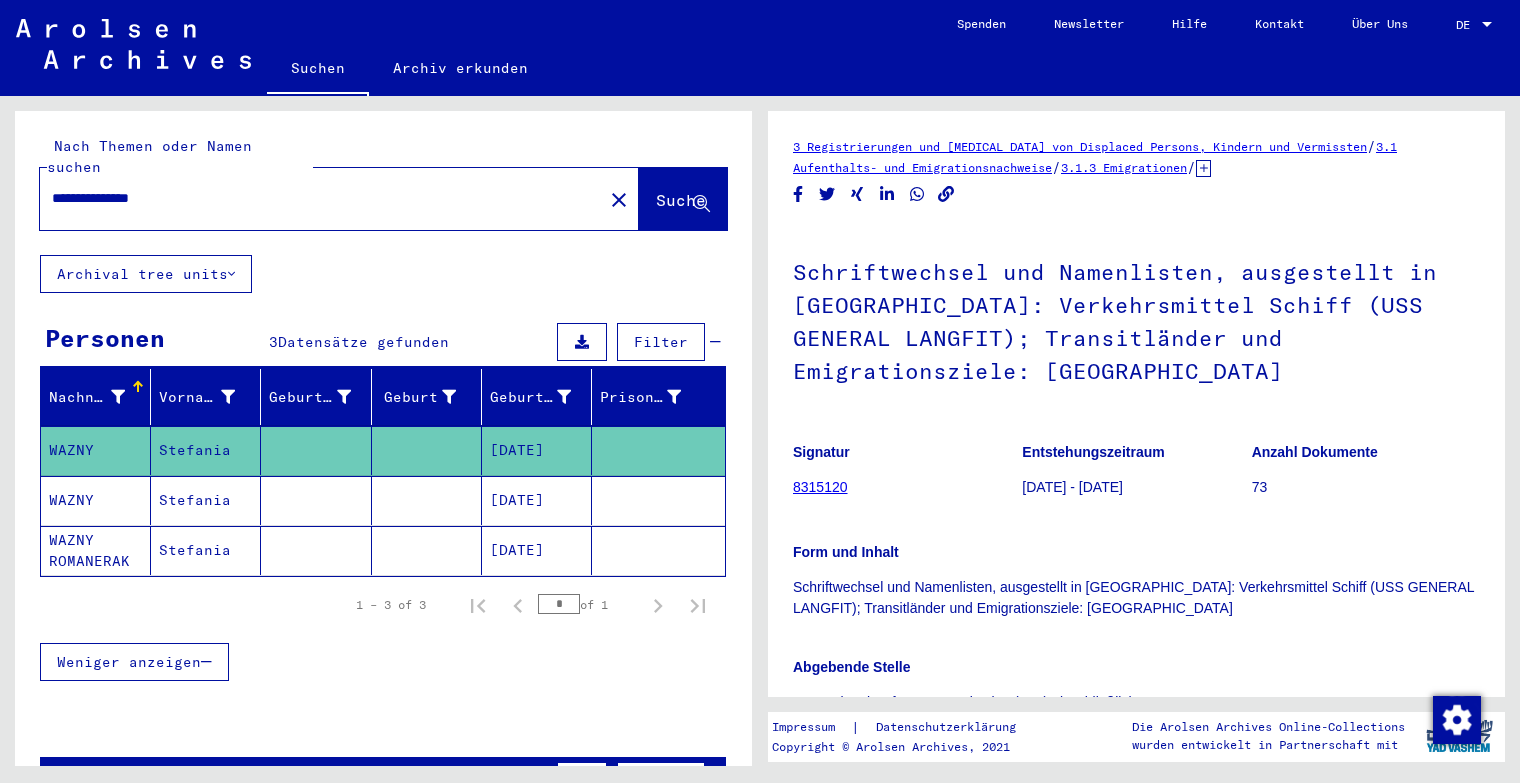 scroll, scrollTop: 0, scrollLeft: 0, axis: both 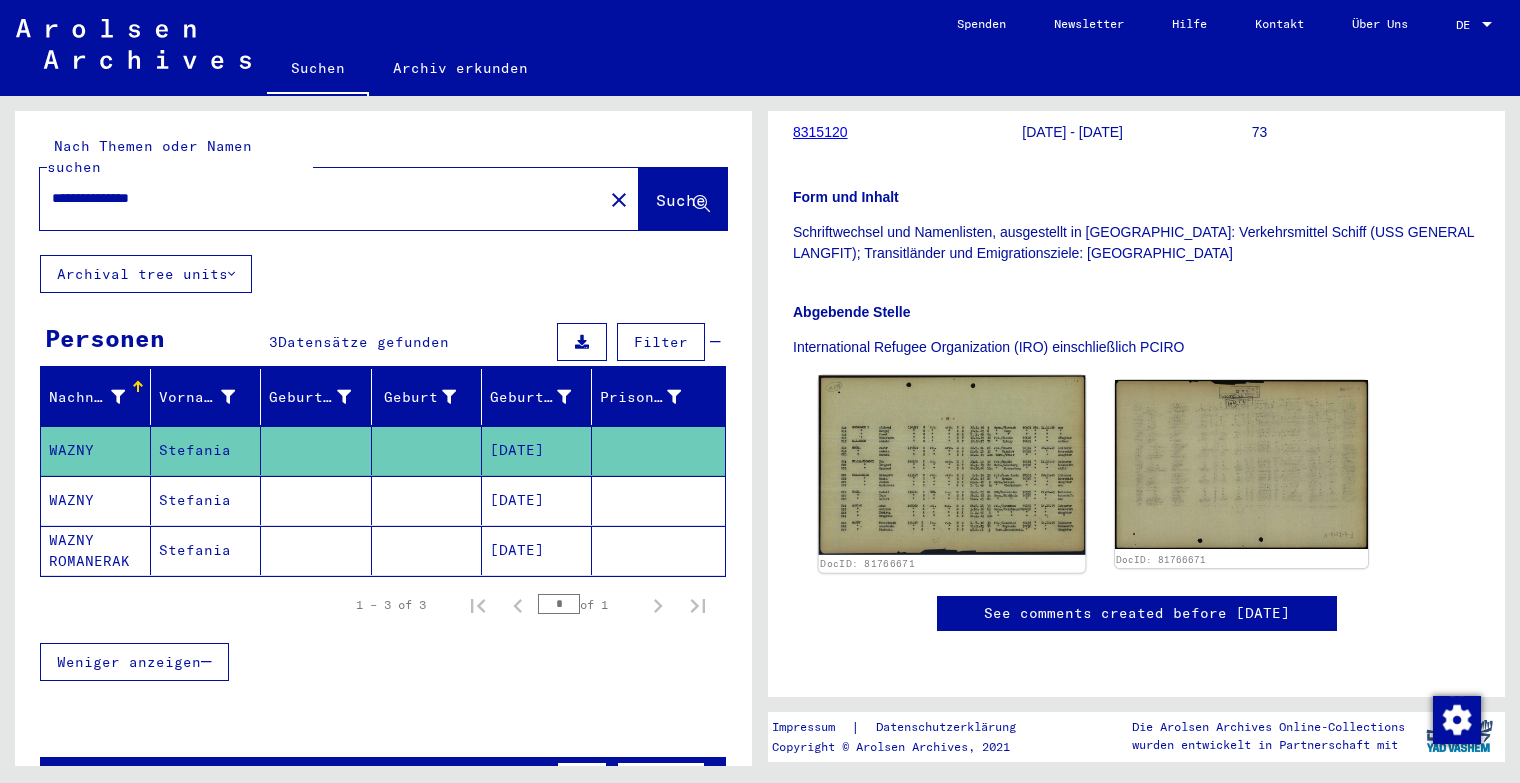 click 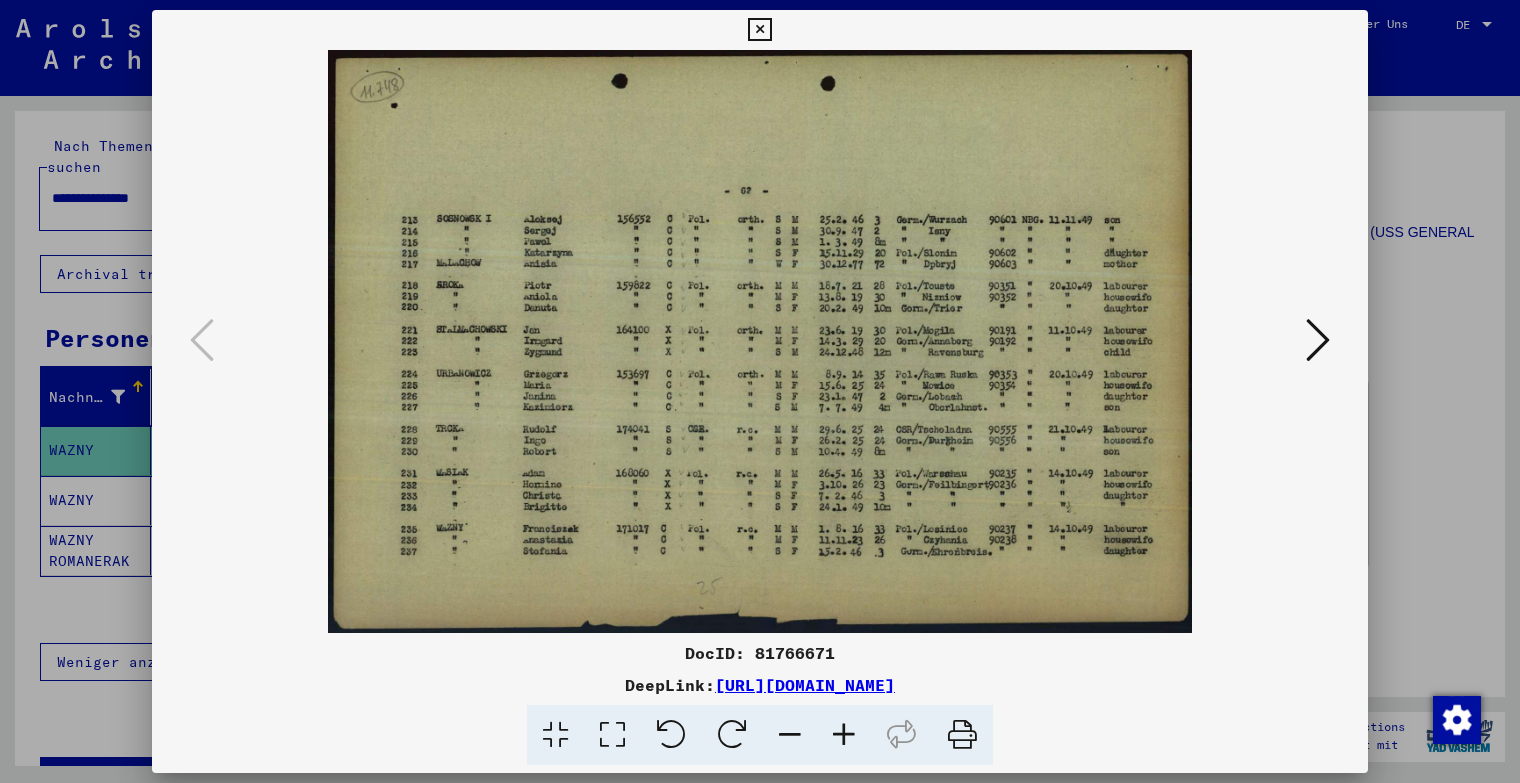 drag, startPoint x: 1296, startPoint y: 356, endPoint x: 1311, endPoint y: 358, distance: 15.132746 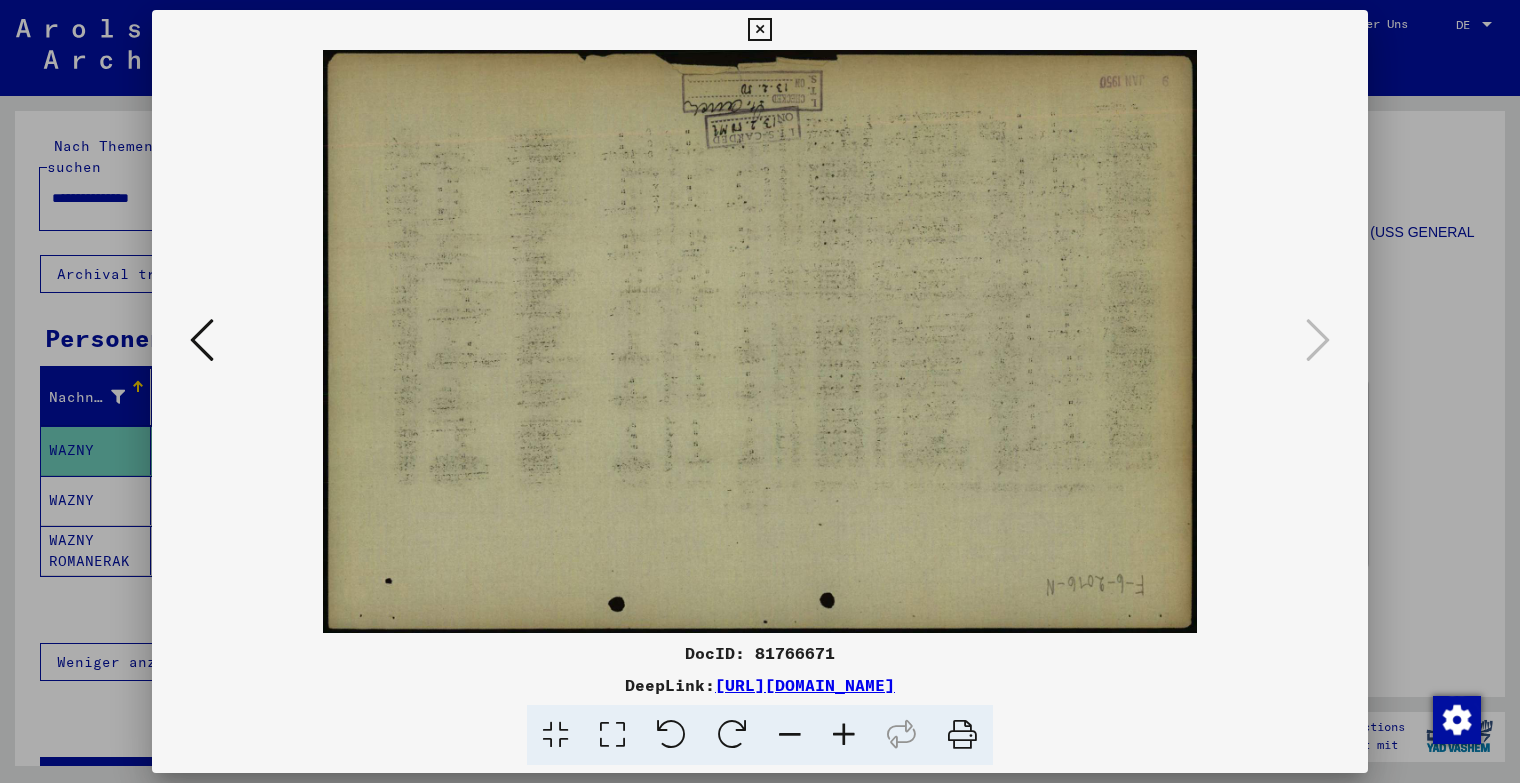 click at bounding box center (760, 391) 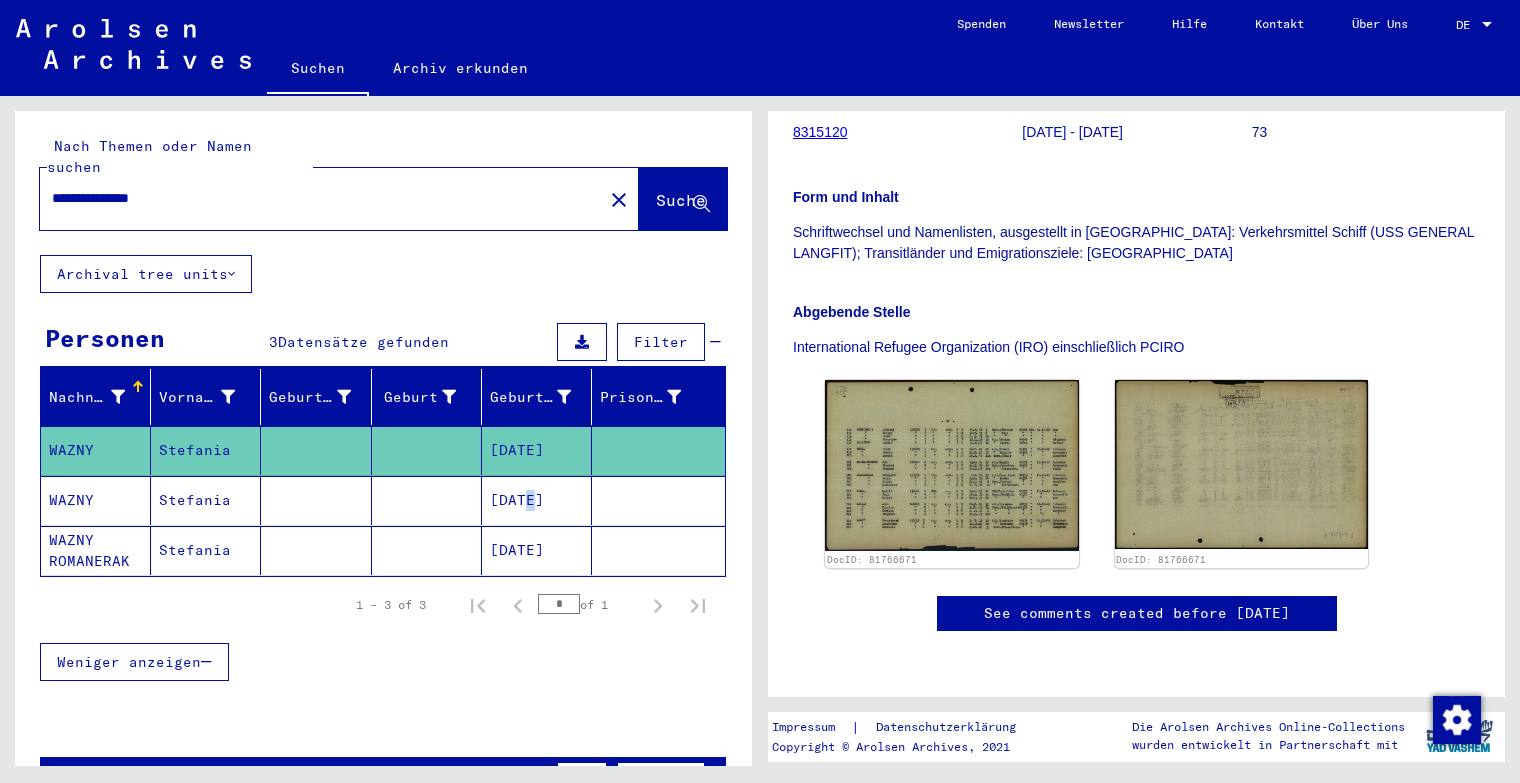 click on "[DATE]" at bounding box center (537, 550) 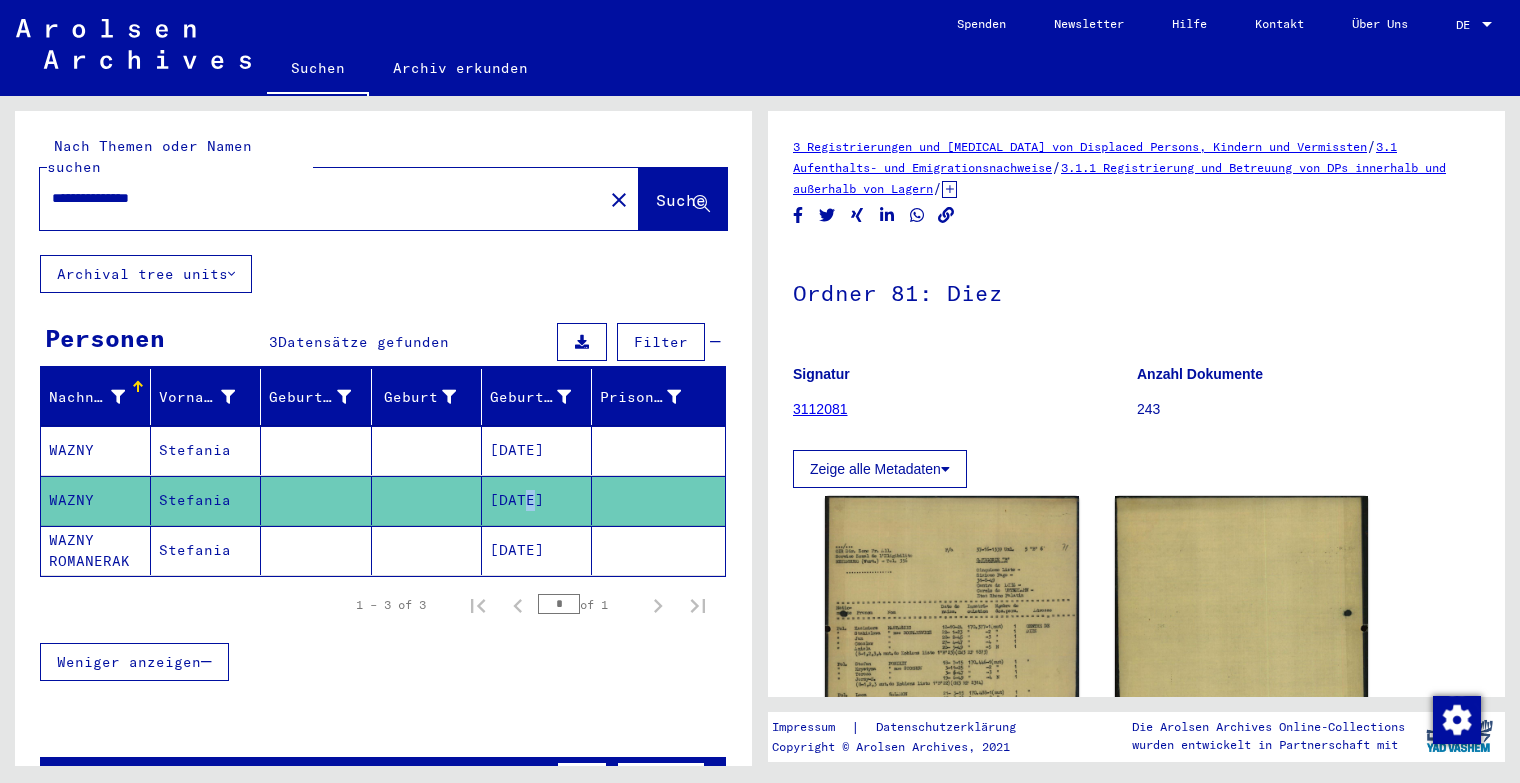 scroll, scrollTop: 0, scrollLeft: 0, axis: both 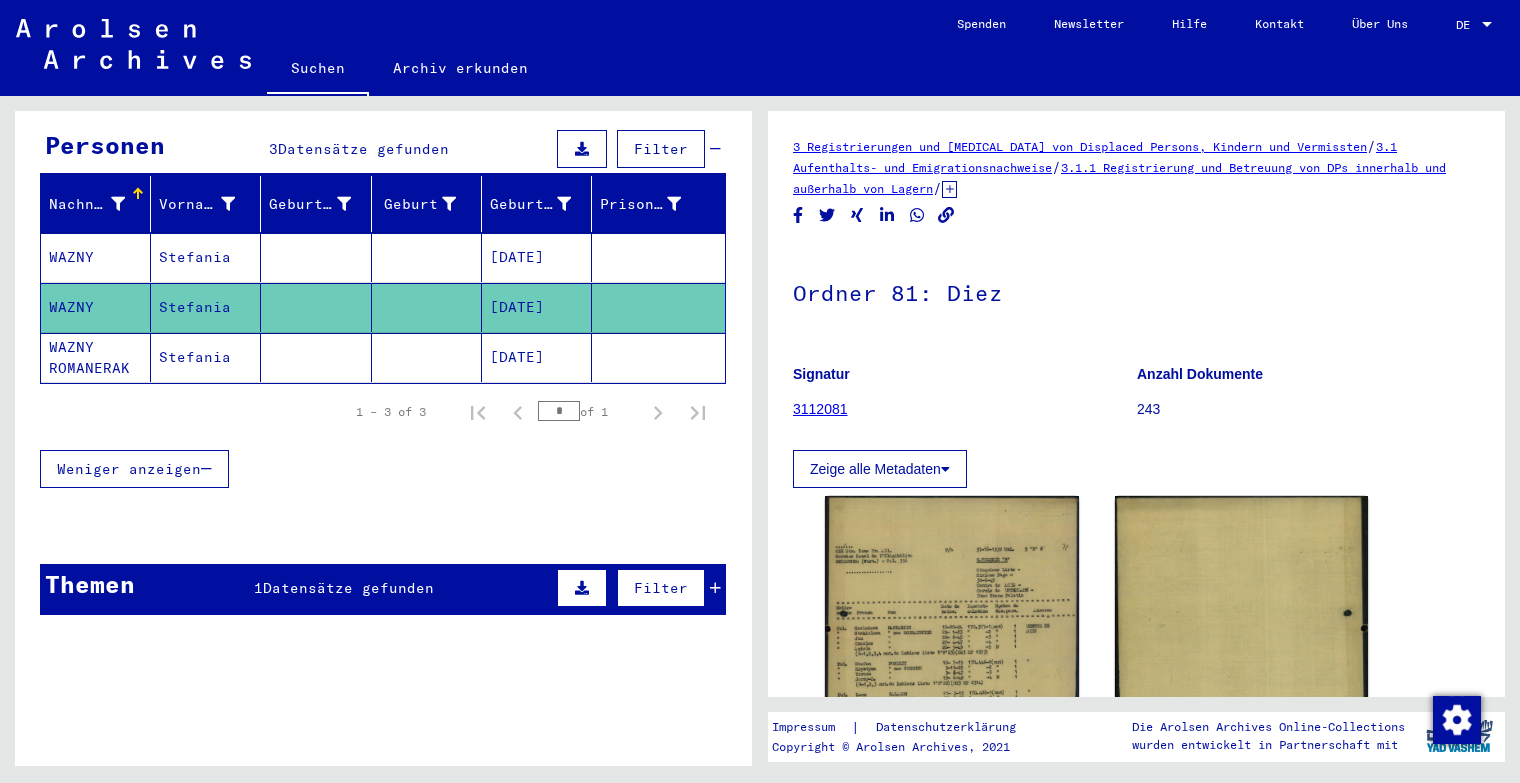 click on "[DATE]" 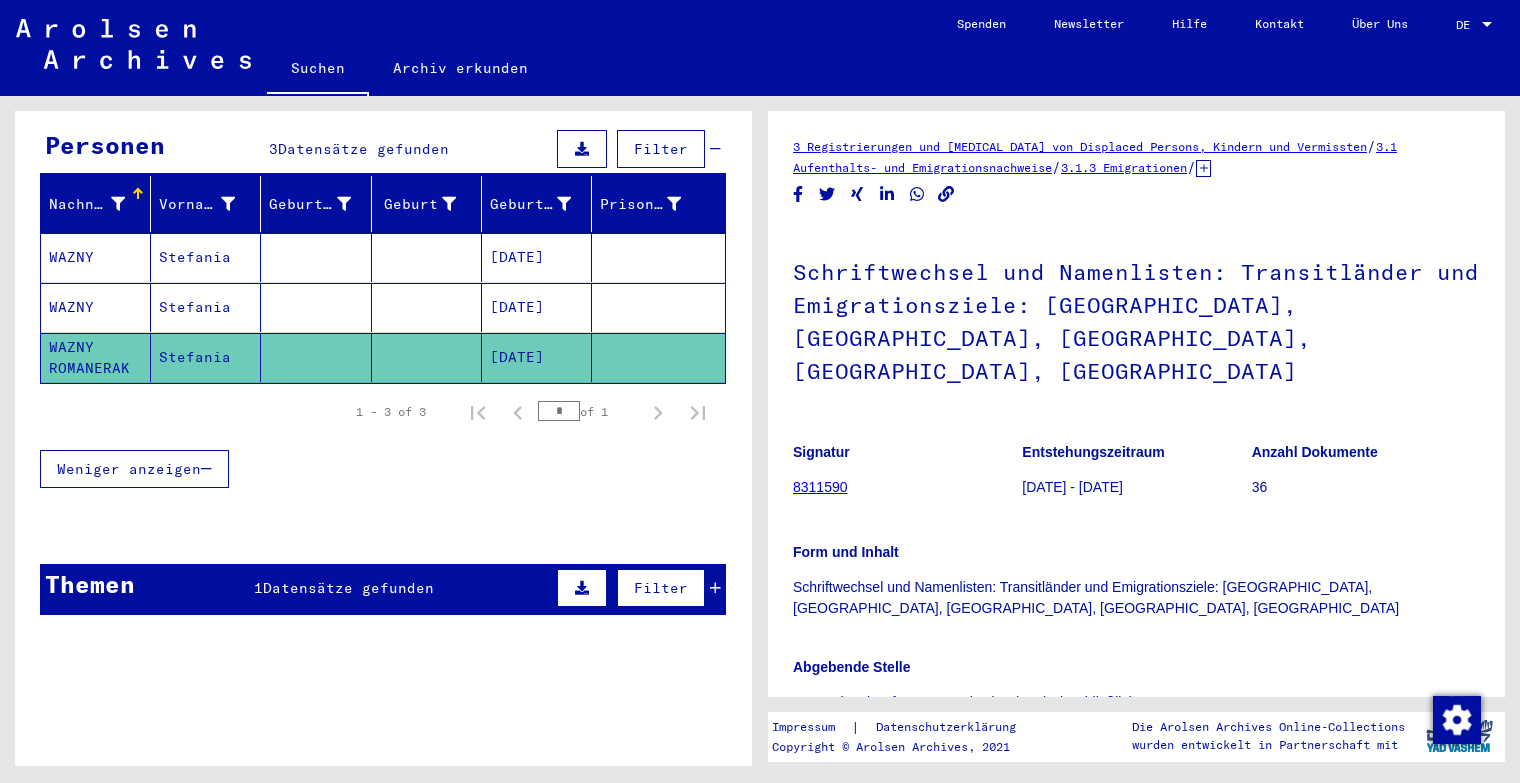 scroll, scrollTop: 0, scrollLeft: 0, axis: both 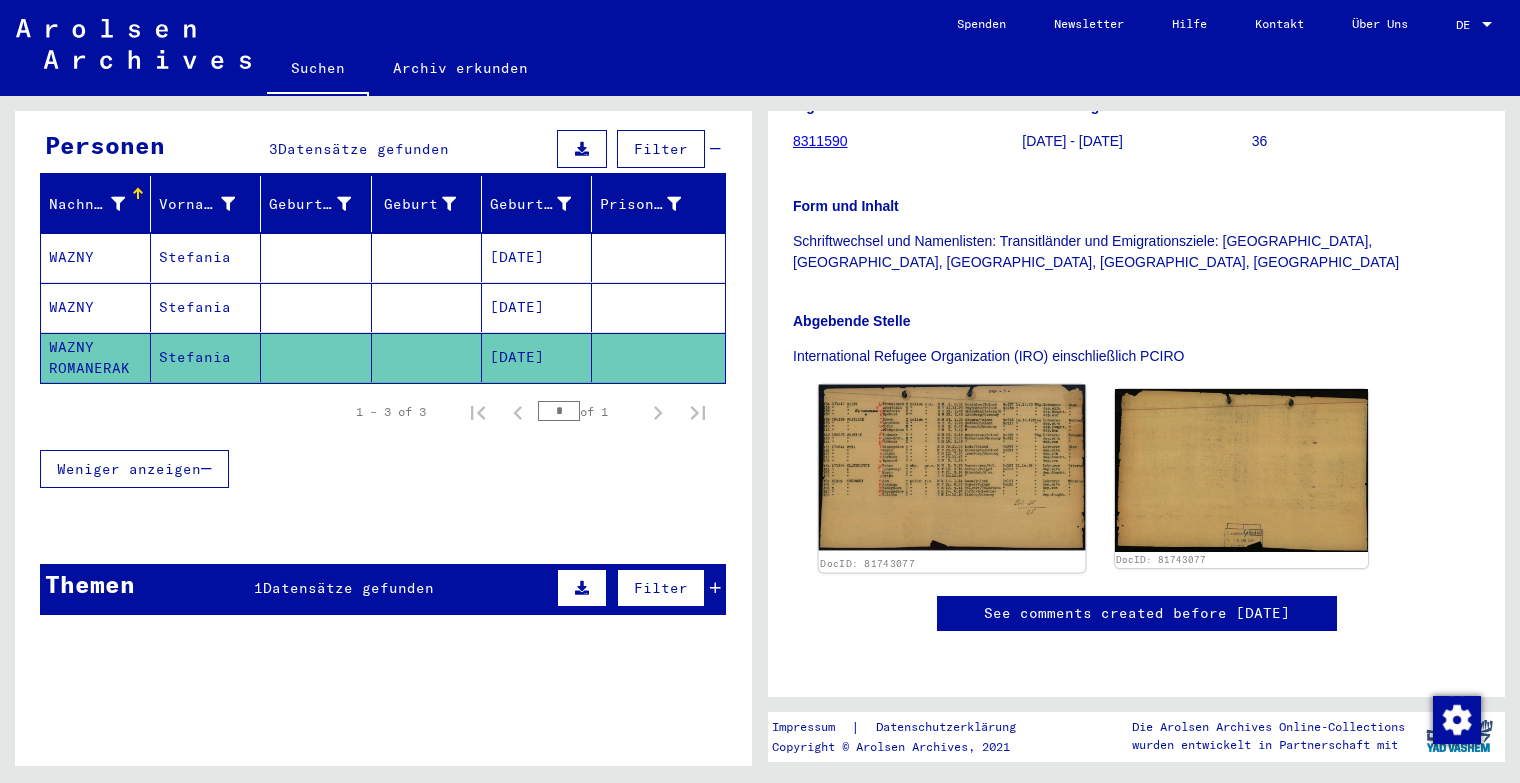 click 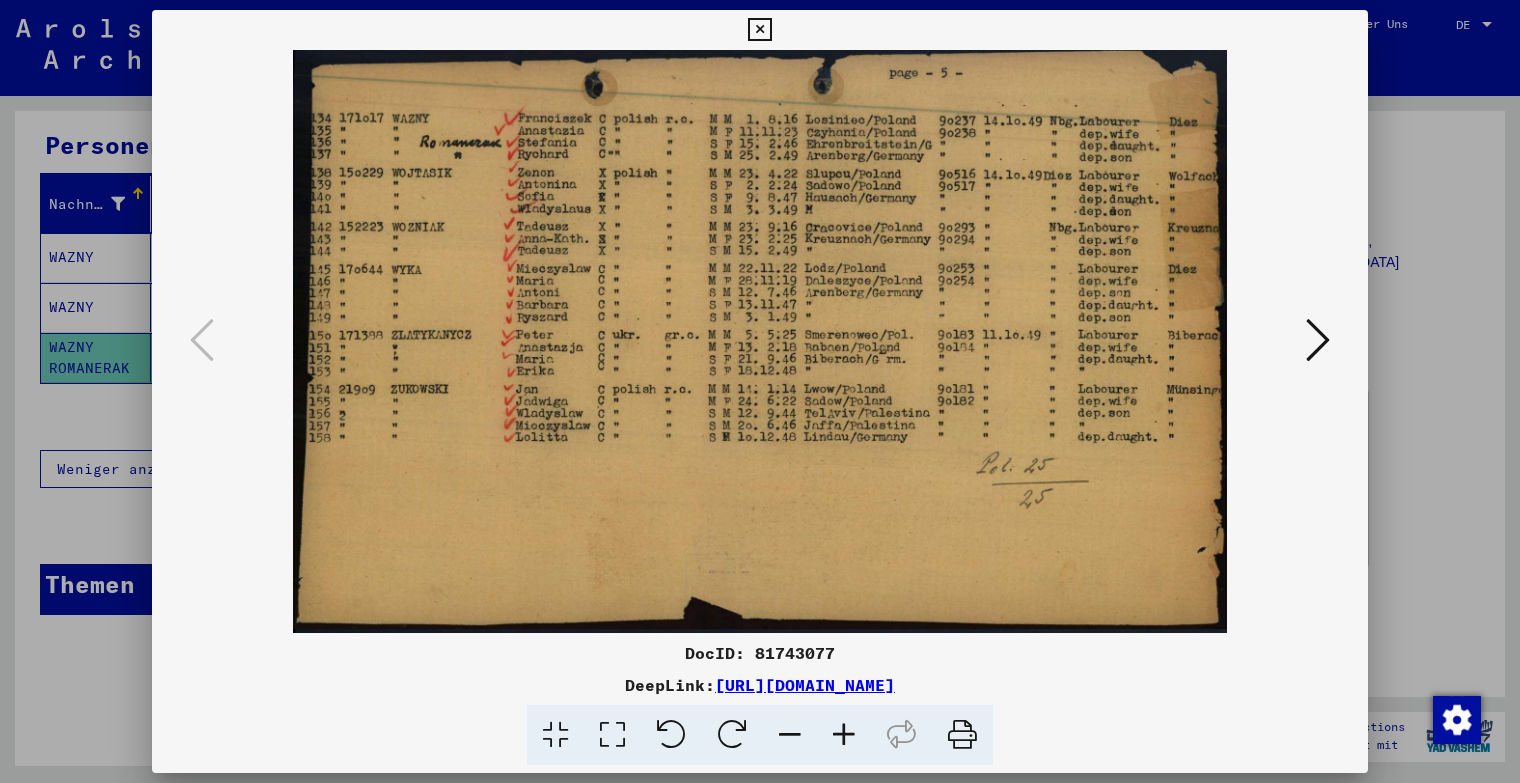 drag, startPoint x: 1121, startPoint y: 688, endPoint x: 504, endPoint y: 688, distance: 617 